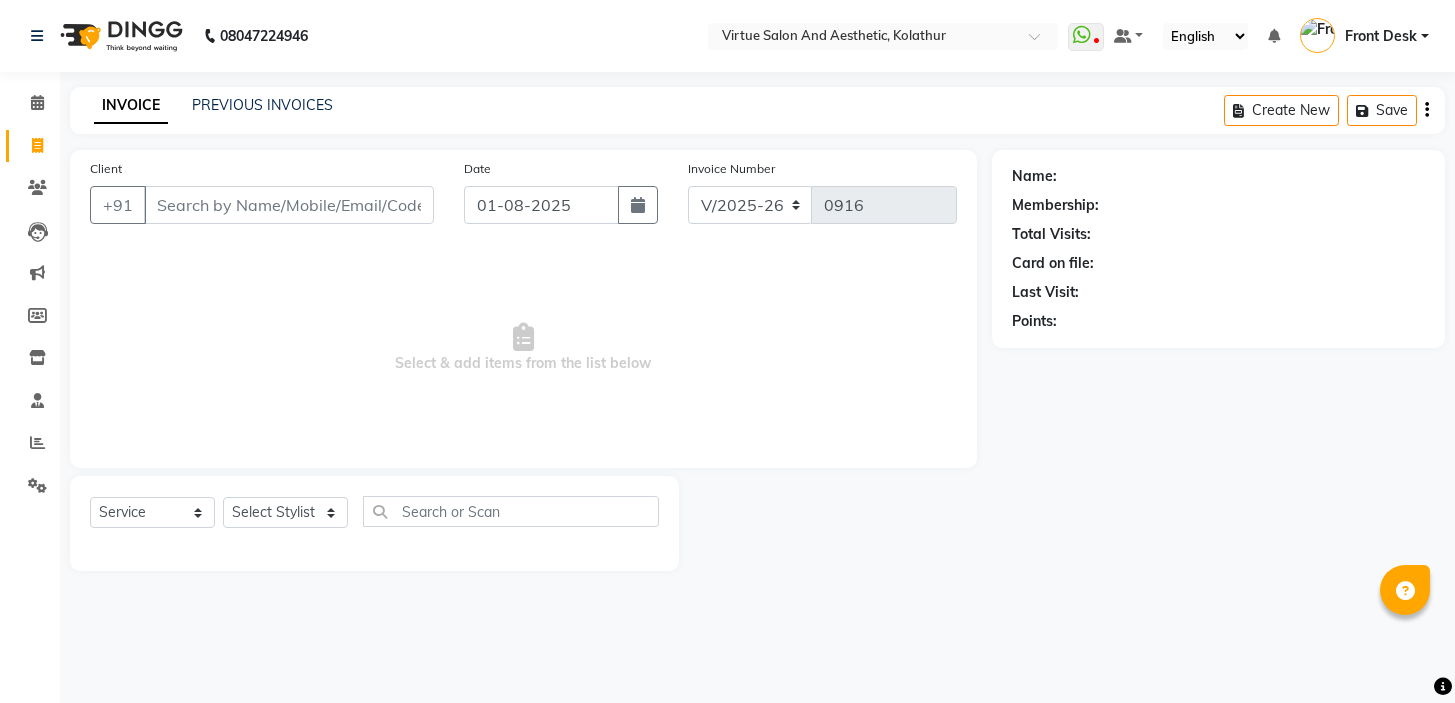 select on "7053" 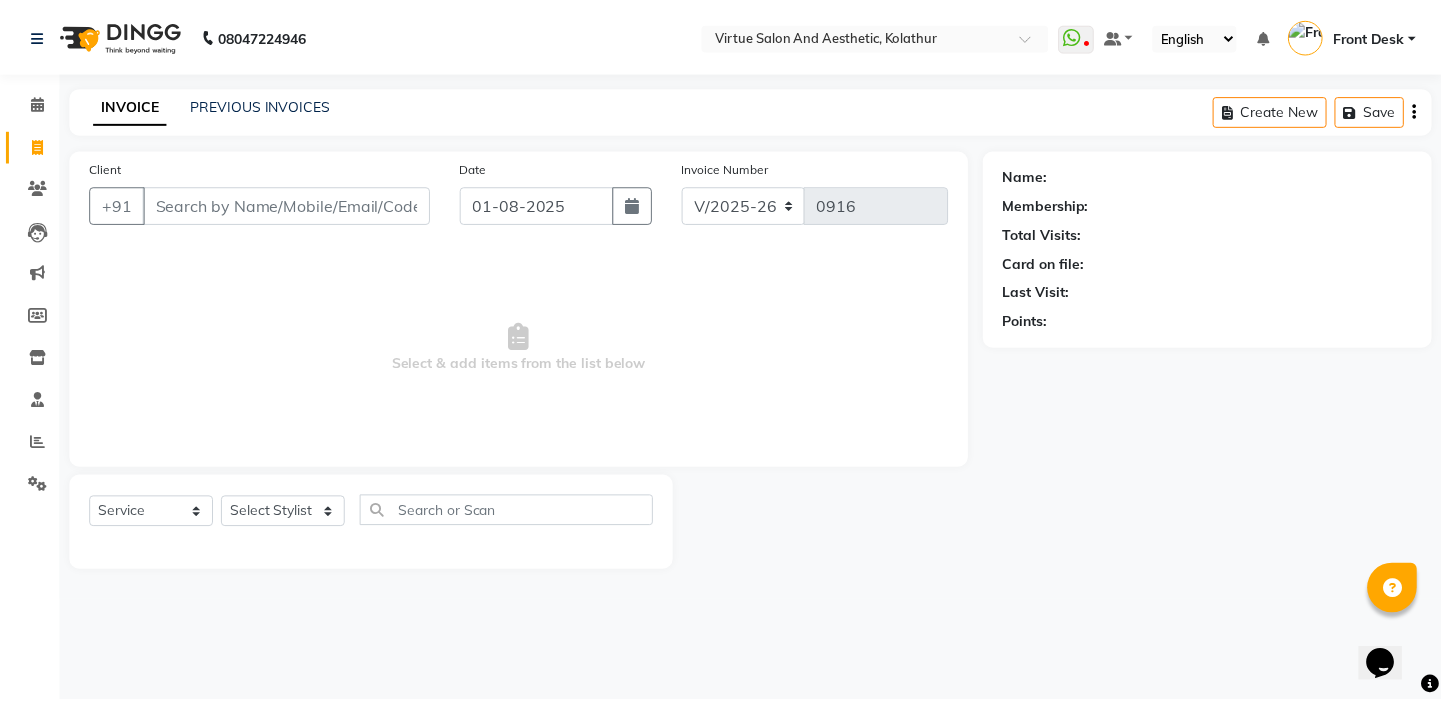 scroll, scrollTop: 0, scrollLeft: 0, axis: both 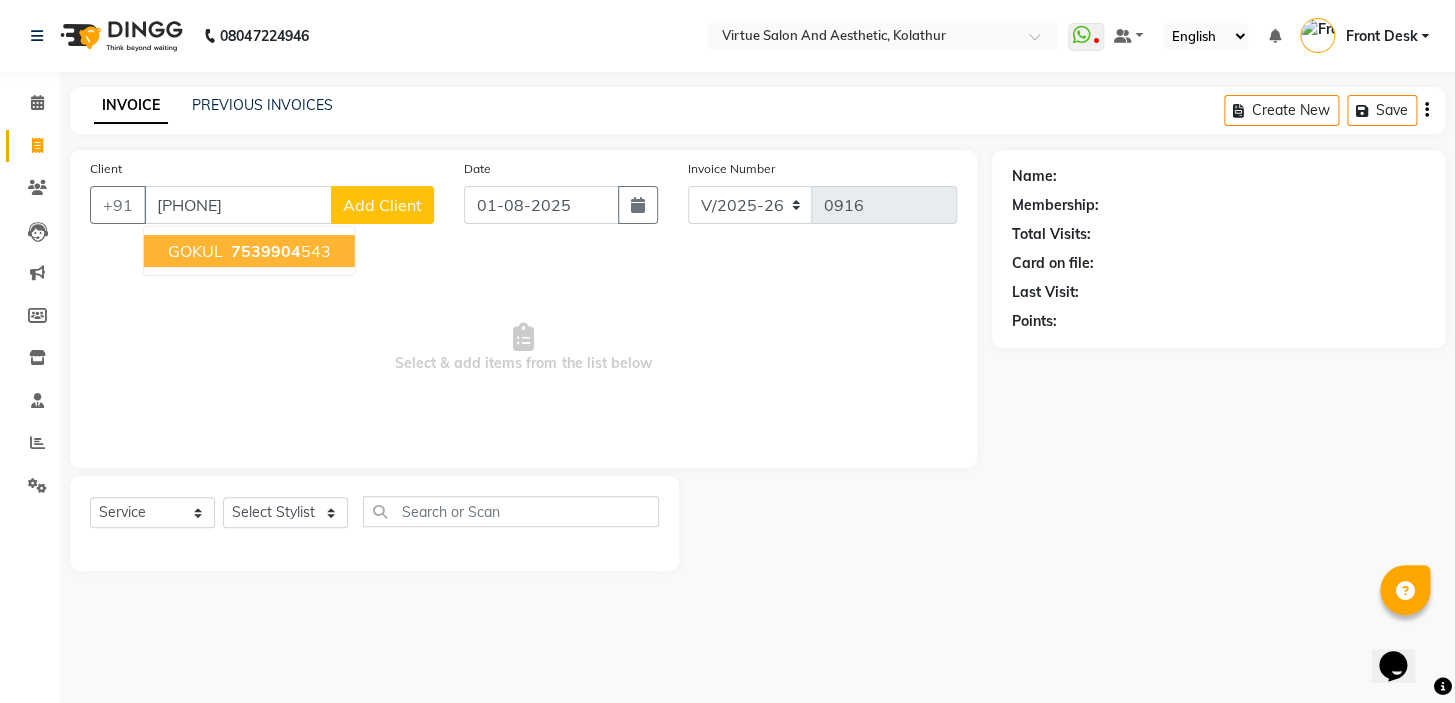 type on "[PHONE]" 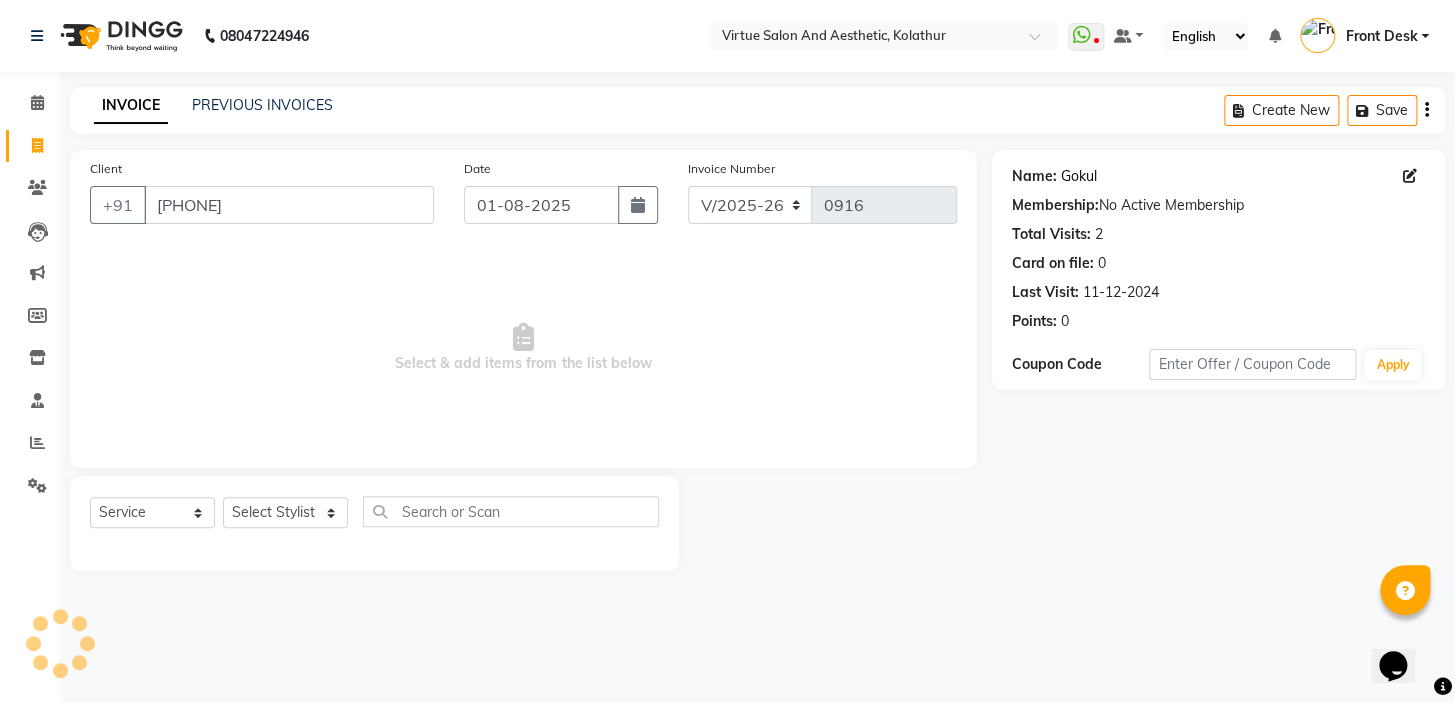 click on "Gokul" 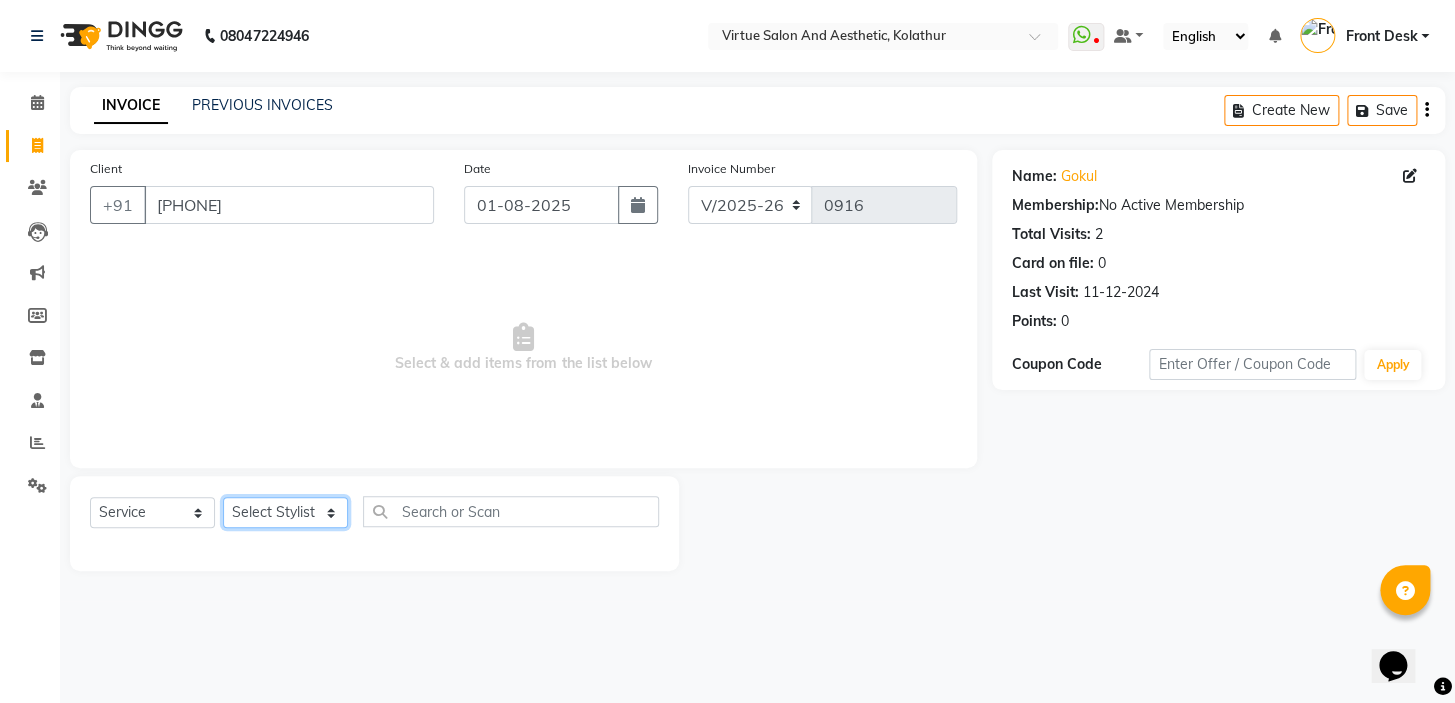 drag, startPoint x: 269, startPoint y: 527, endPoint x: 270, endPoint y: 513, distance: 14.035668 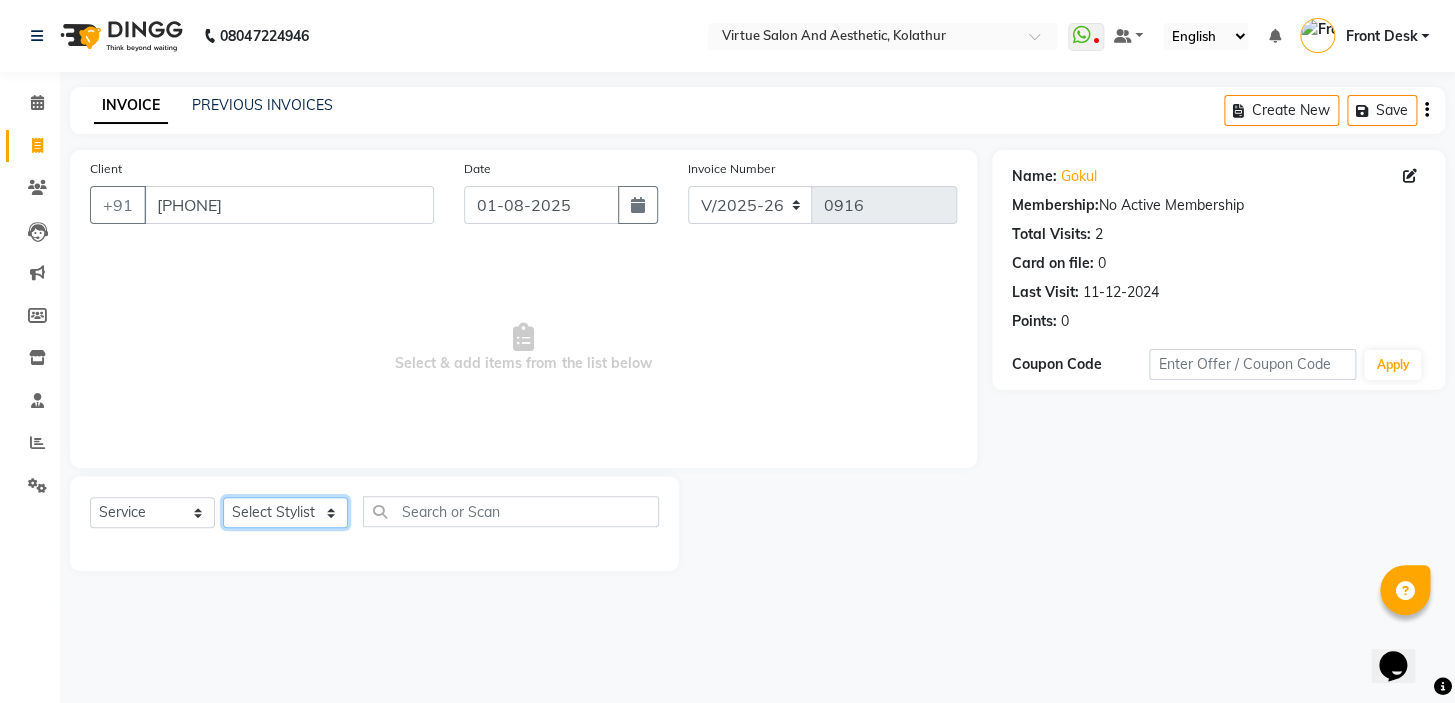 select on "58624" 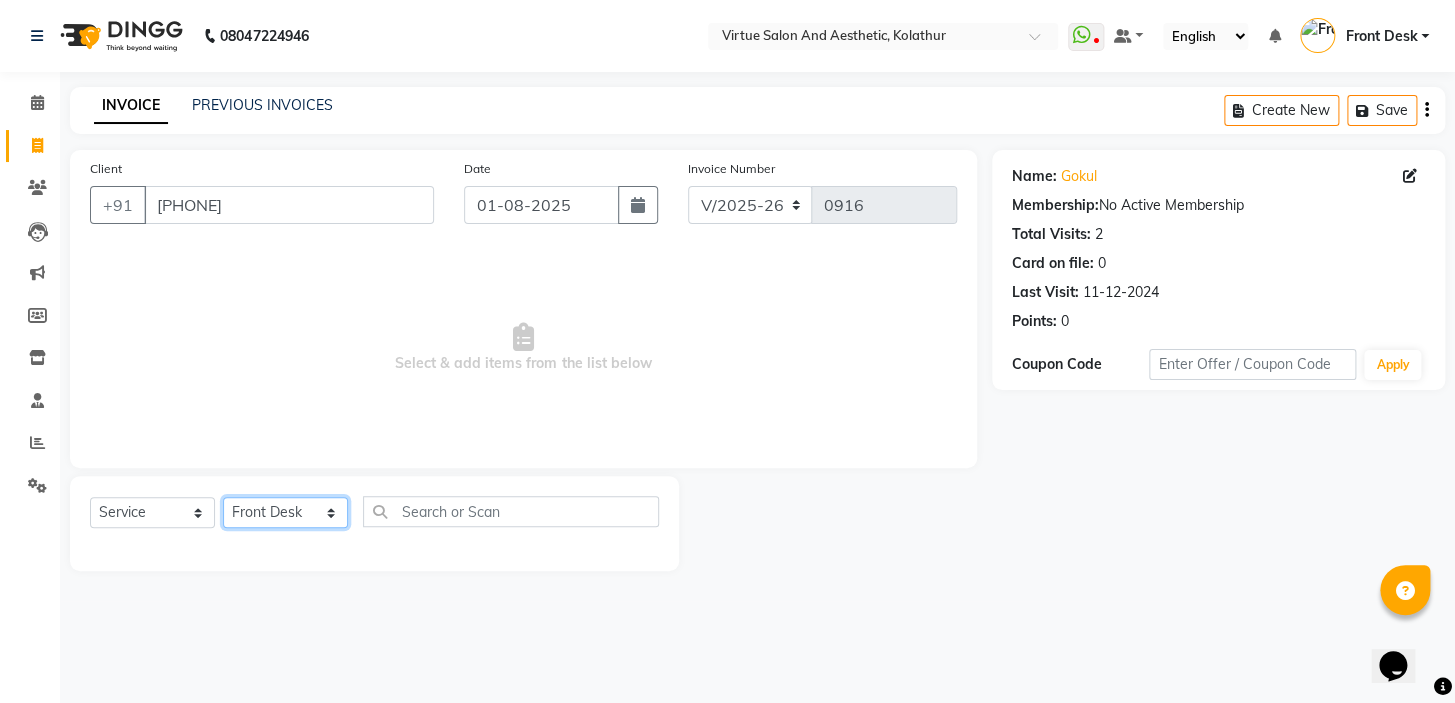 click on "Select Stylist BALAJI DIVYA FAMITHA Front Desk ILAKKIYA ISHWARYA MANISHA MILLI RAJAN RAMESH" 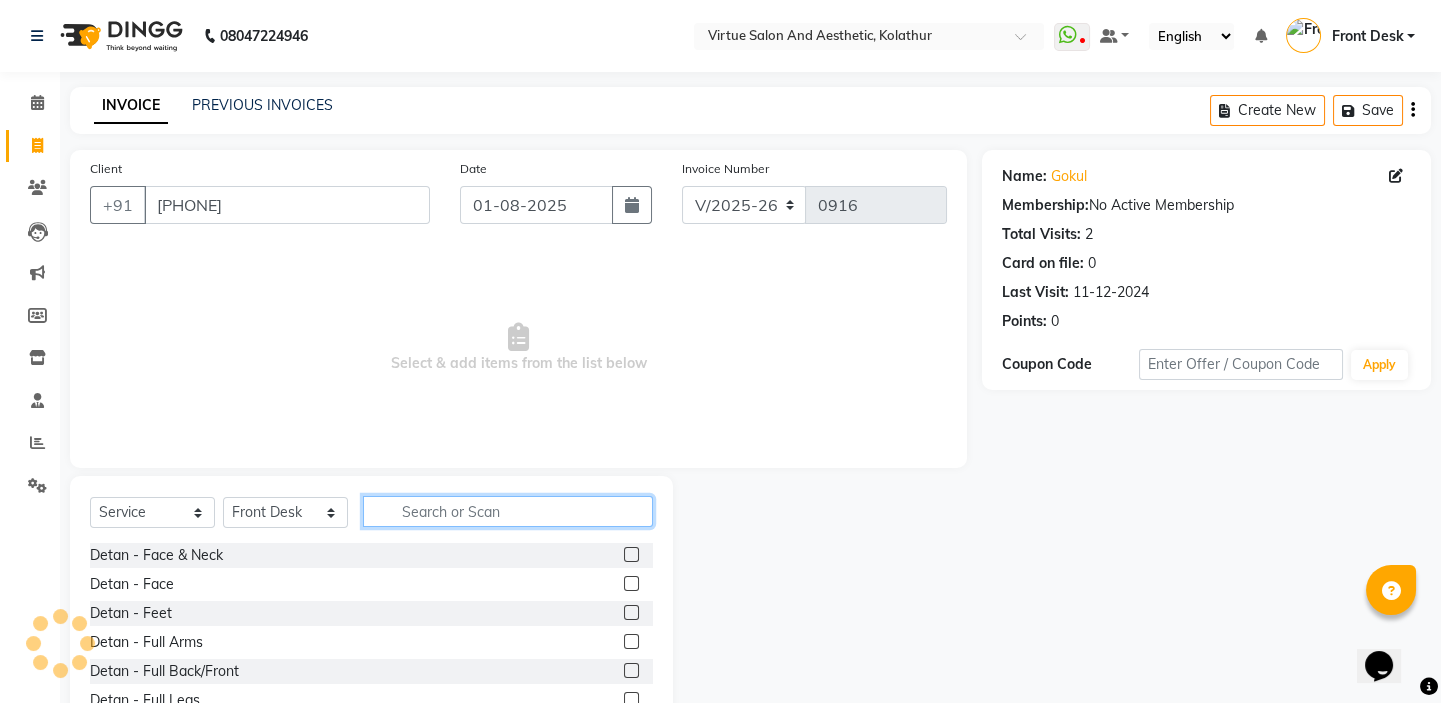 click 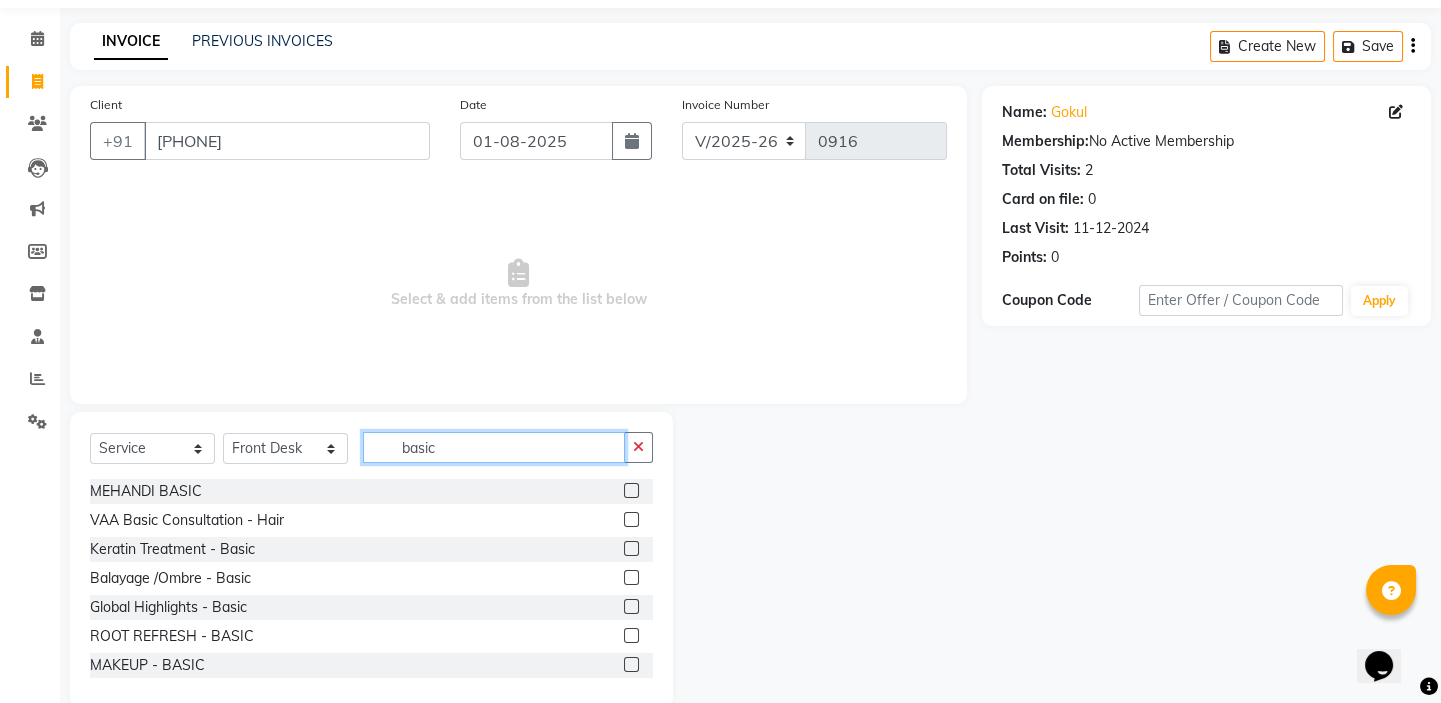 scroll, scrollTop: 99, scrollLeft: 0, axis: vertical 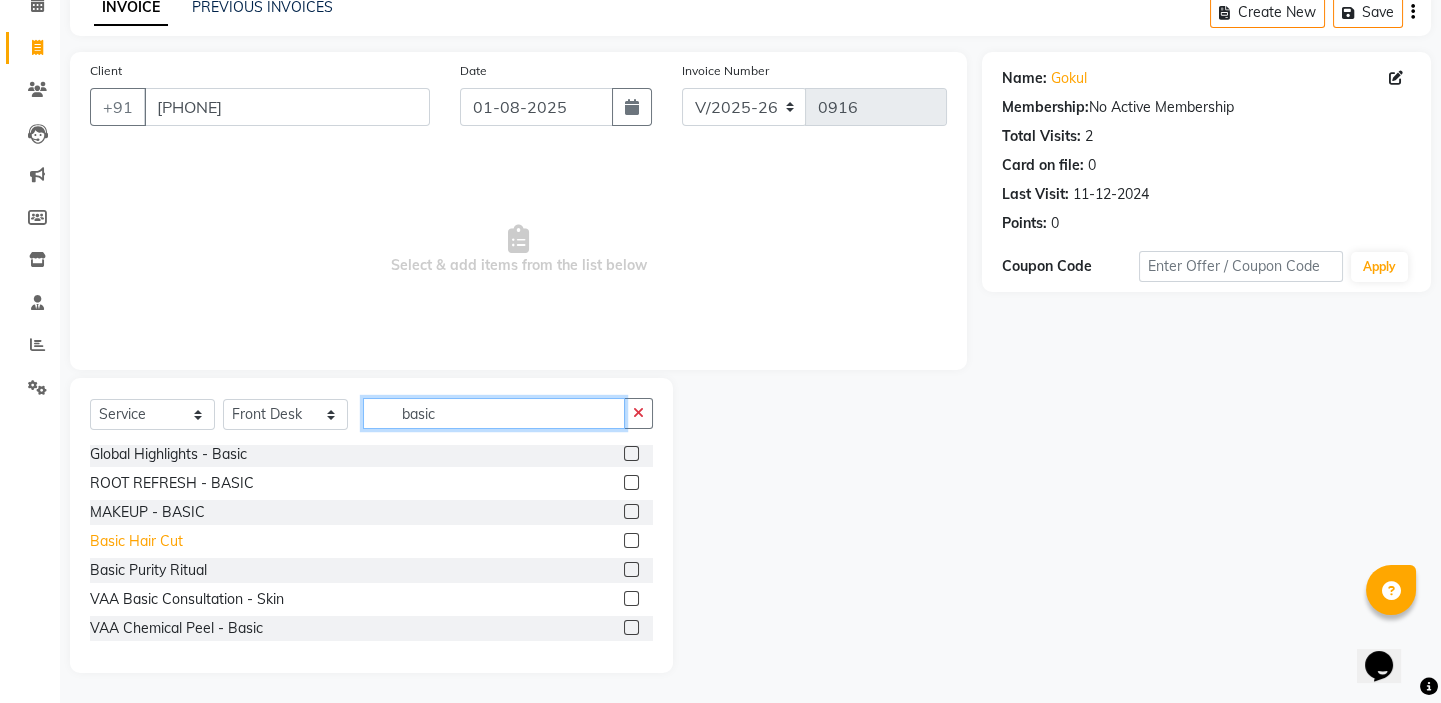 type on "basic" 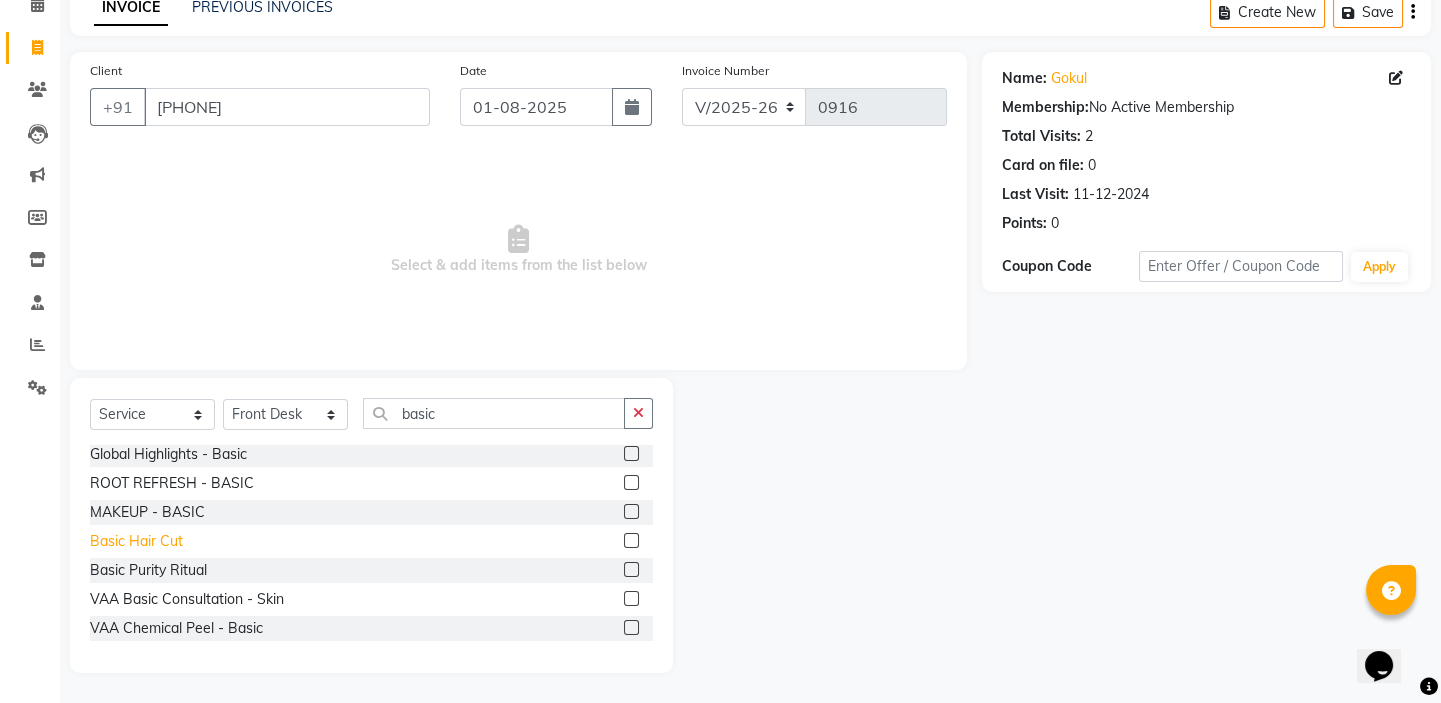 click on "Basic Hair Cut" 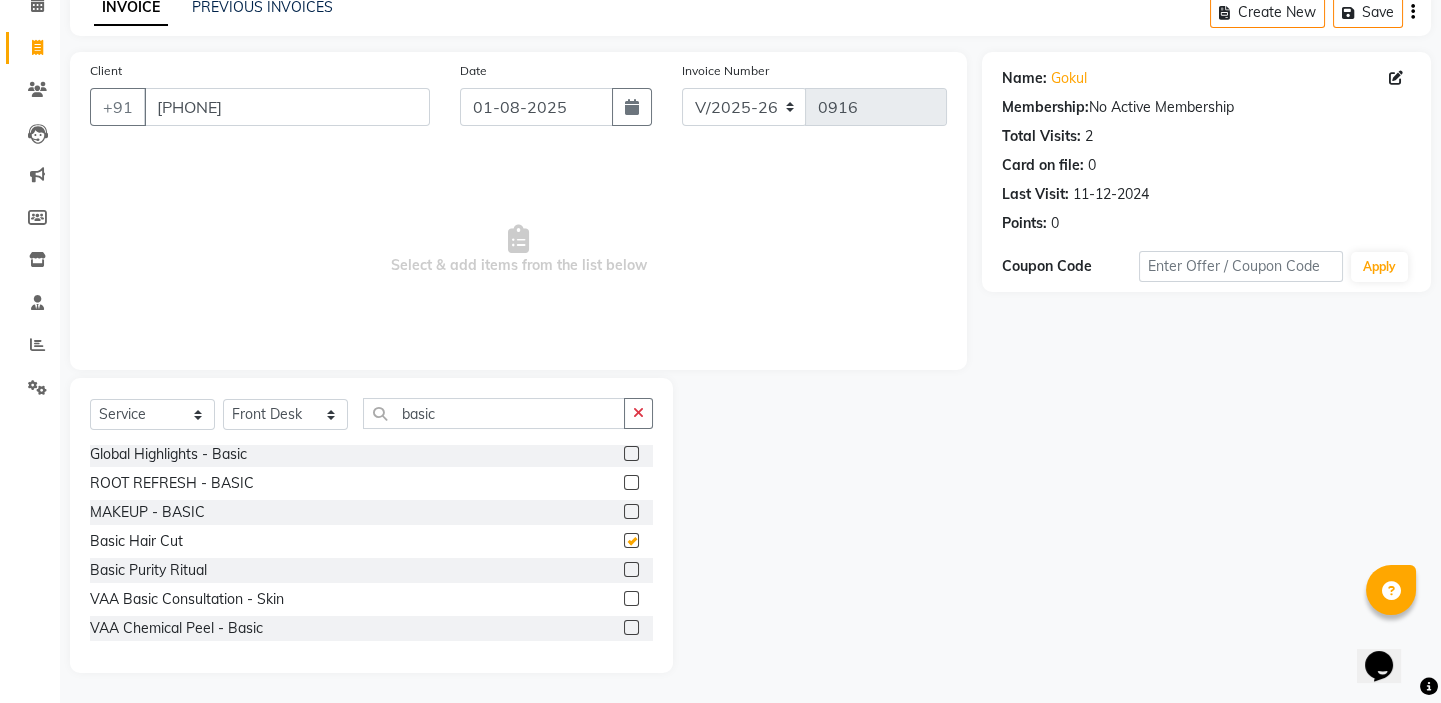 checkbox on "false" 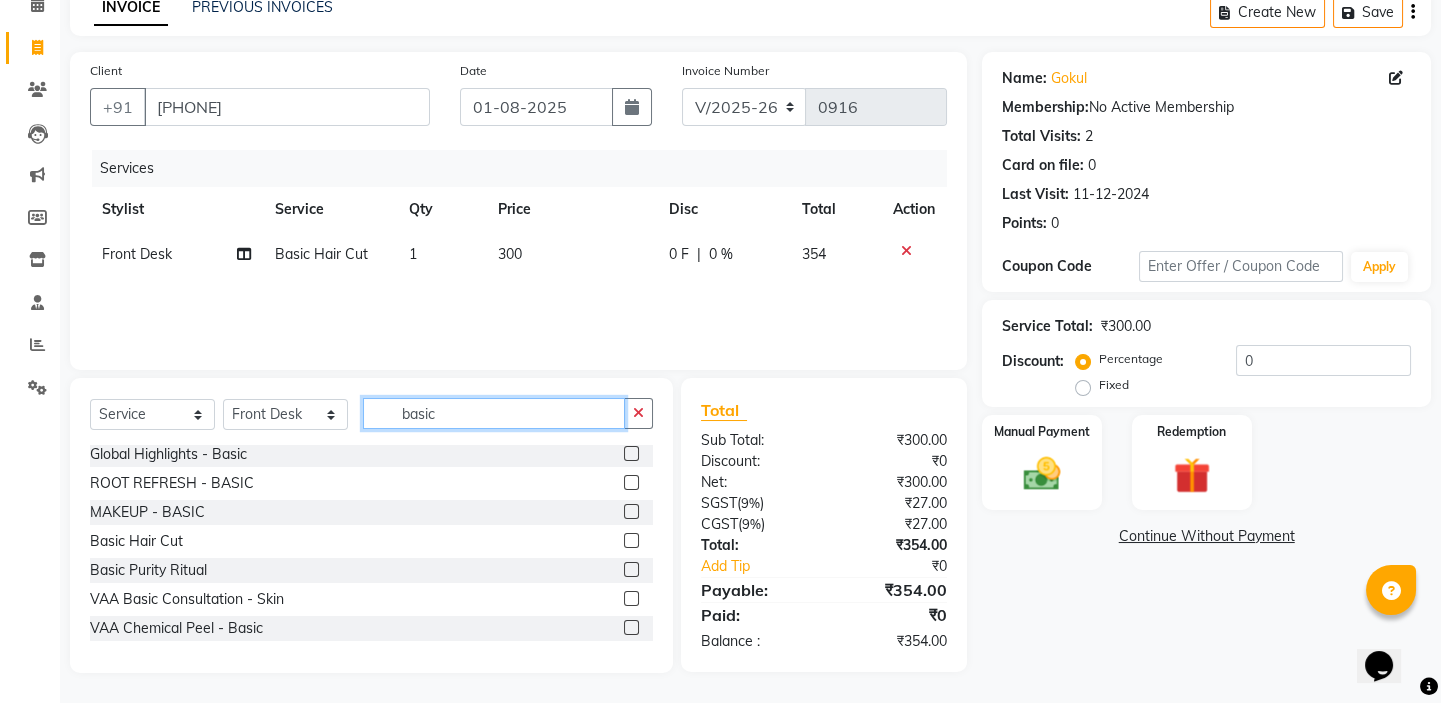drag, startPoint x: 469, startPoint y: 403, endPoint x: 270, endPoint y: 414, distance: 199.30379 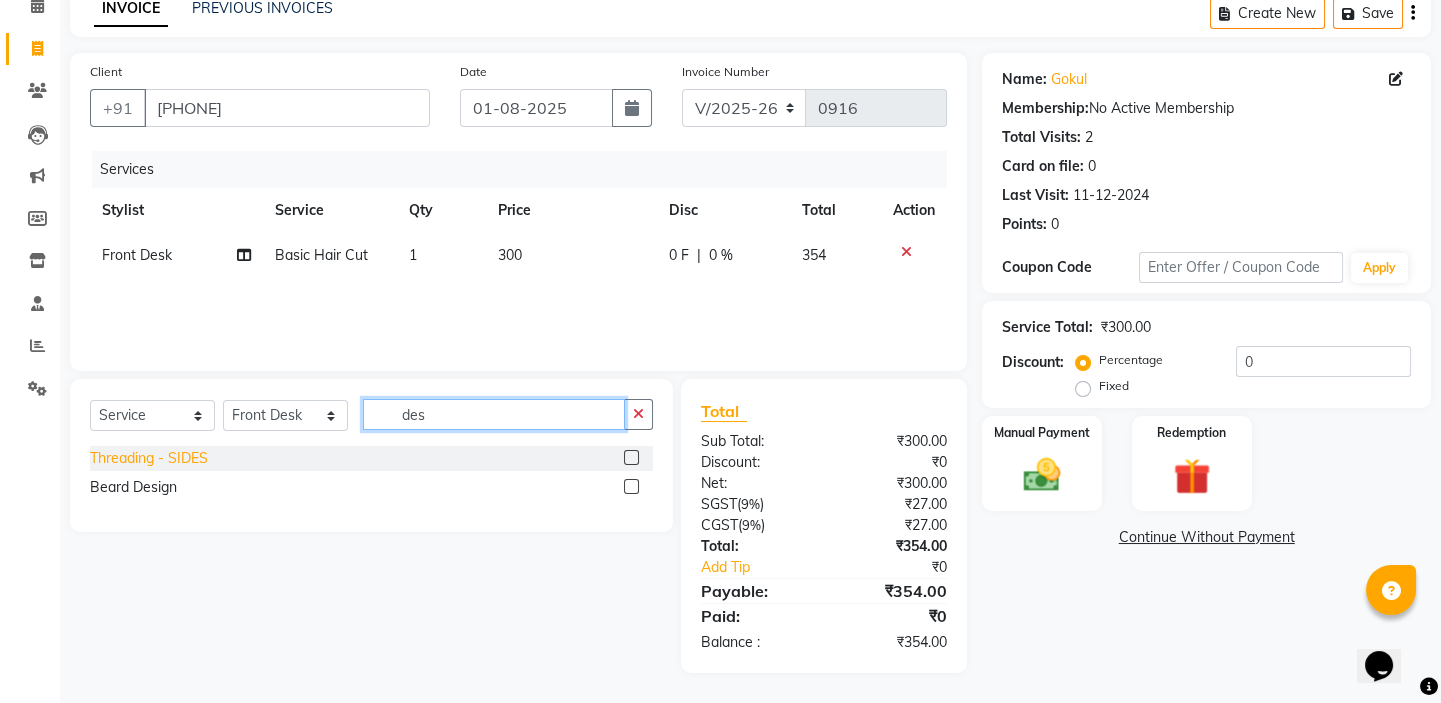 scroll, scrollTop: 0, scrollLeft: 0, axis: both 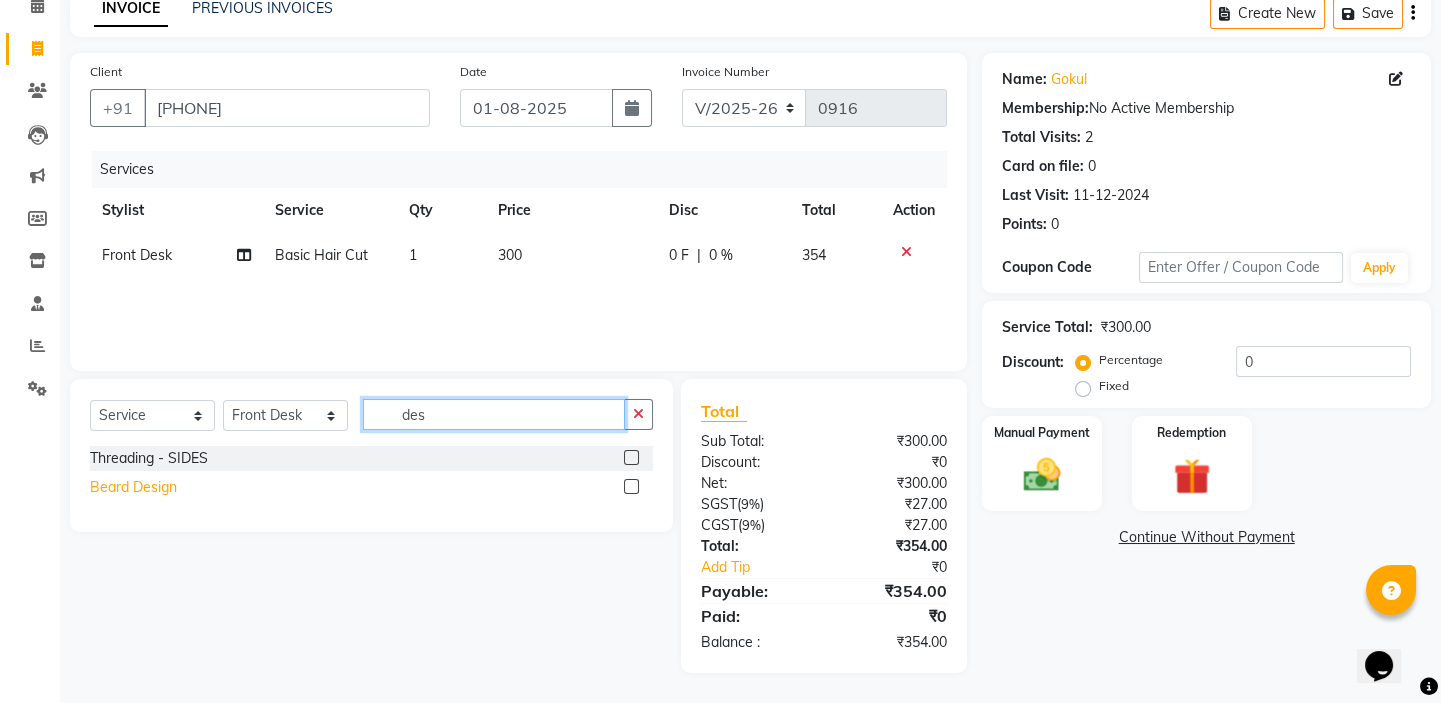 type on "des" 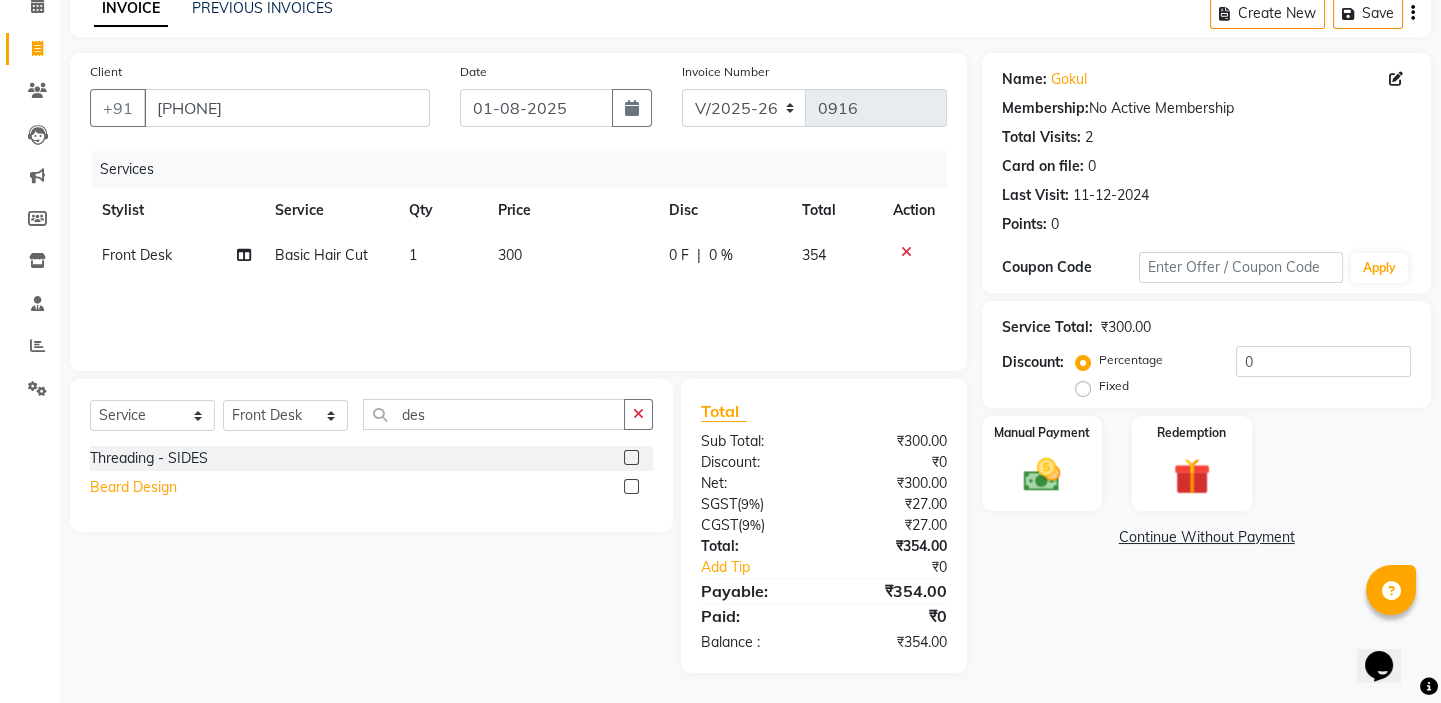 click on "Beard Design" 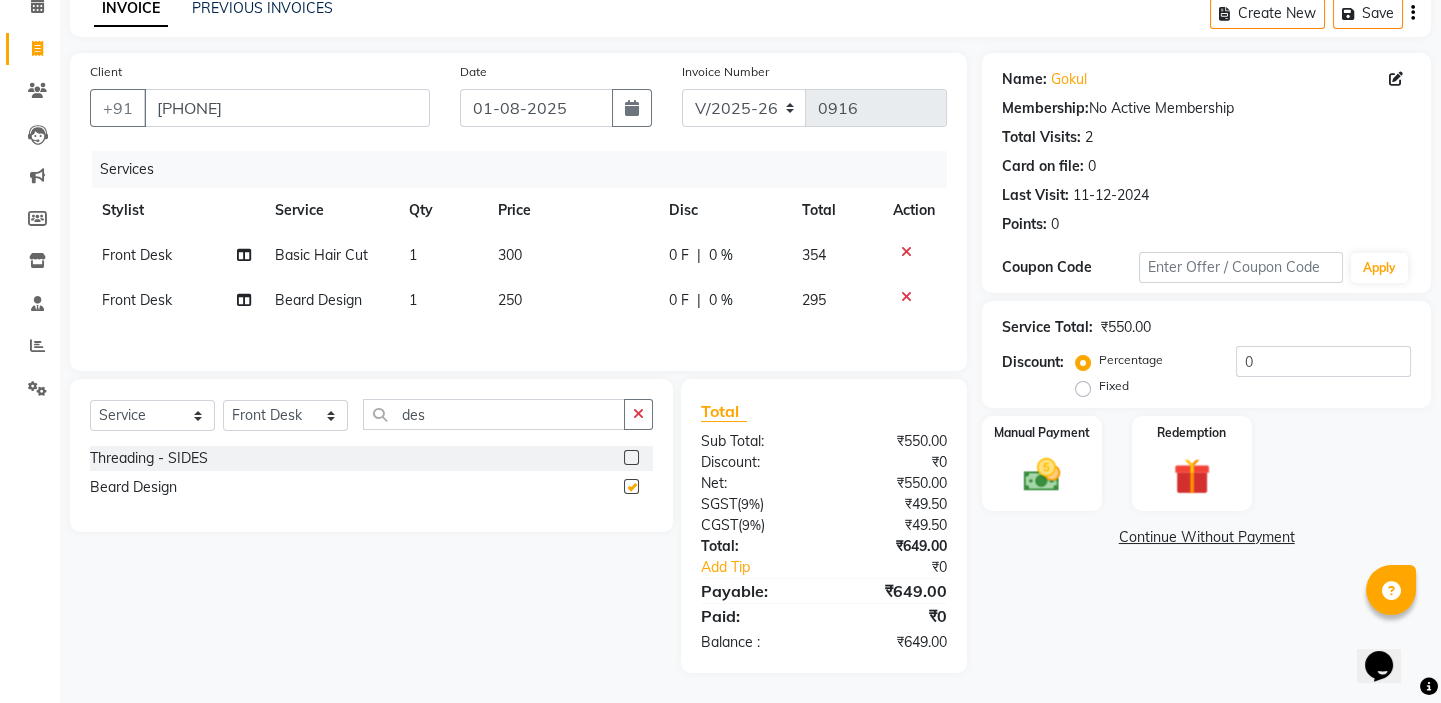 checkbox on "false" 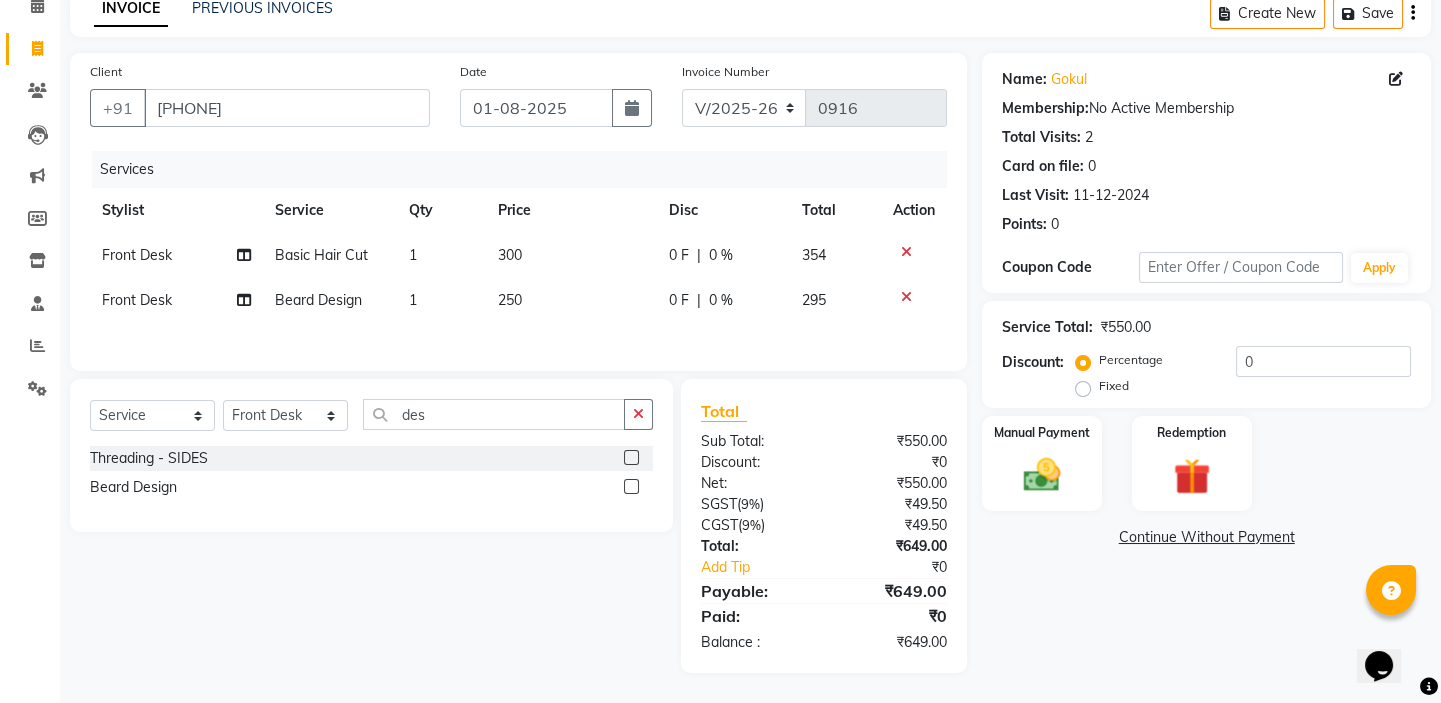 click on "250" 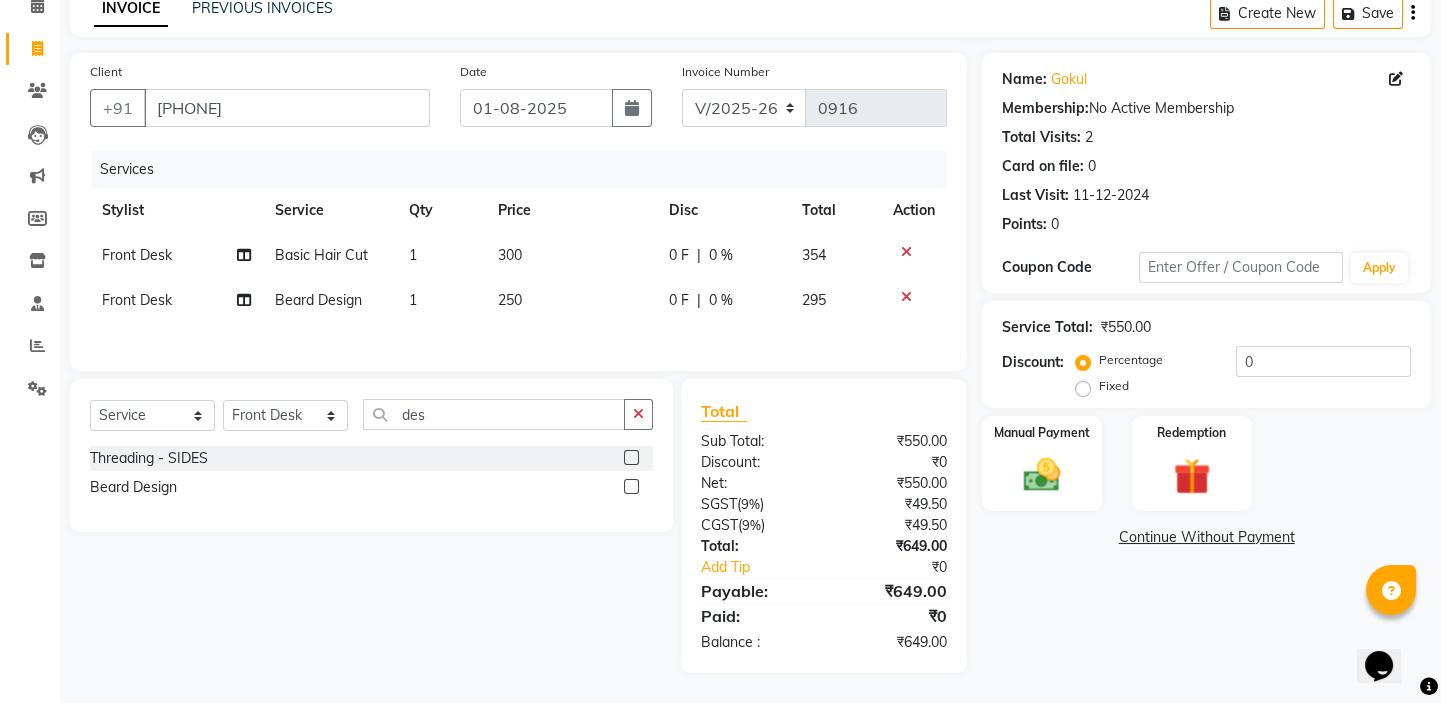 select on "58624" 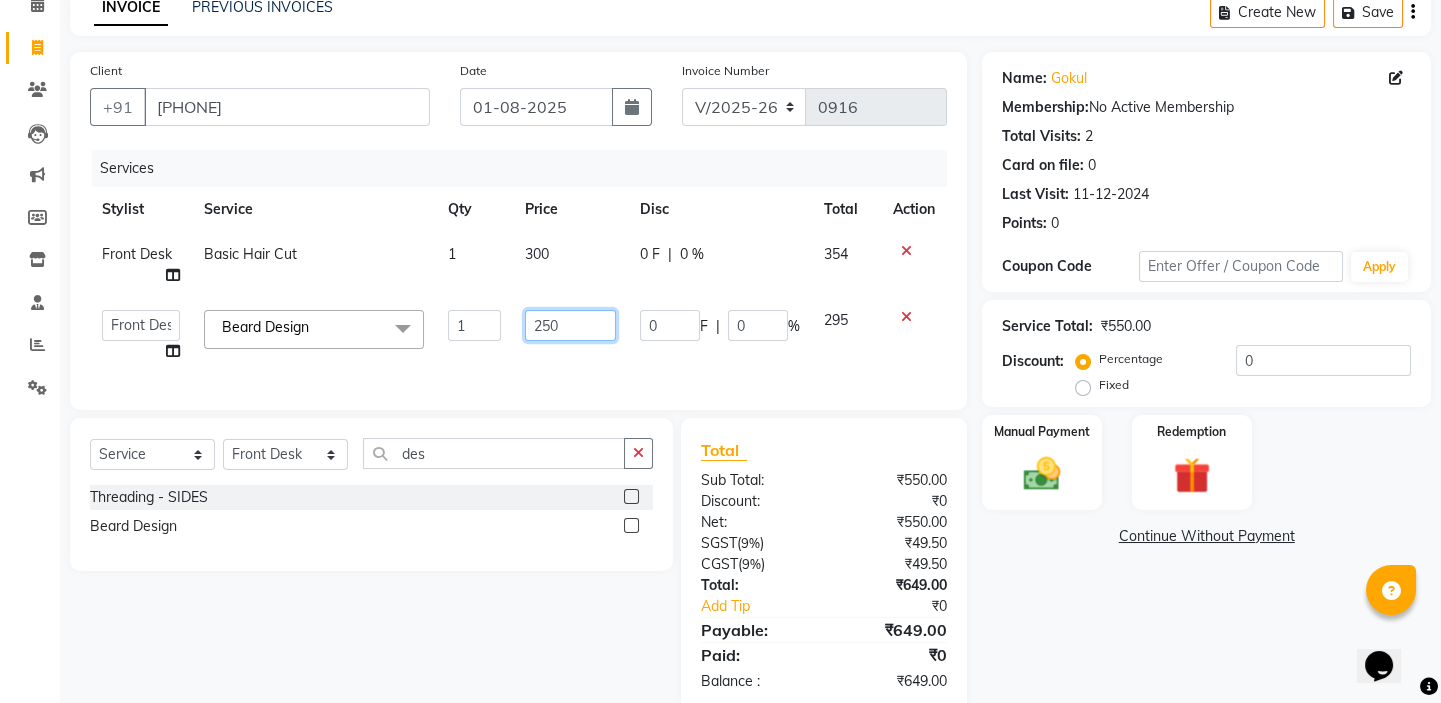 drag, startPoint x: 565, startPoint y: 334, endPoint x: 433, endPoint y: 322, distance: 132.54433 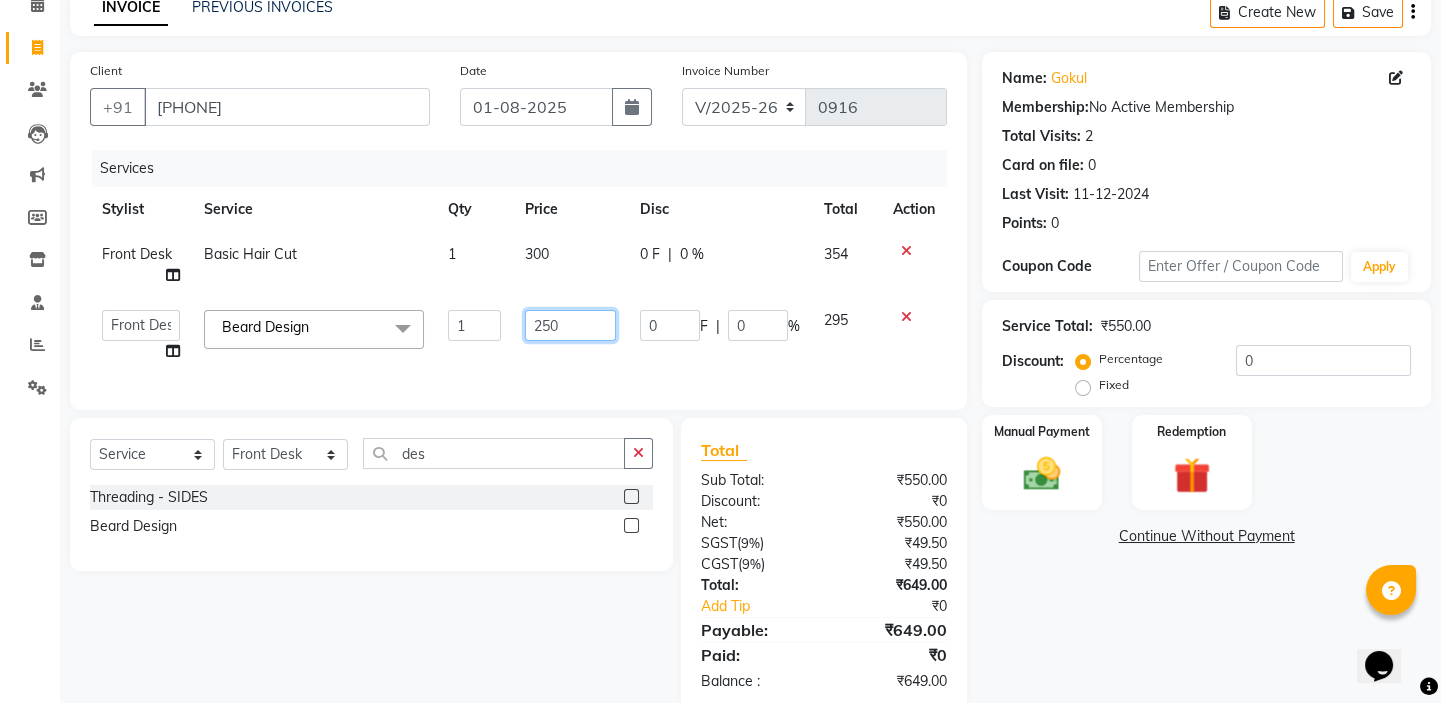 click on "BALAJI   DIVYA   FAMITHA   Front Desk   ILAKKIYA   ISHWARYA   MANISHA   MILLI   RAJAN   RAMESH  Beard Design  x Detan - Face &  Neck Detan - Face Detan - Feet Detan - Full Arms Detan - Full Back/Front Detan - Full Legs Detan - Half Arms Detan - Half Back/Front Detan - Half Legs Detan - Midriff Detan - Under Arms Detan - Upperlip HAIR EXTENSION-CLIPPING ADD ON - PEEL OFF MASK TEXTURE - KERA DOUX THREADING - UPPERLIP FULL FACE WAXING Pro Bio Peel facial Schwarzkopf Nourishing Hair spa Beard colour Creative haircut and Fibre clinix Combo Blow styling Hand polish Makeup - Advance payment Makeup - Trial Chin - Waxing Pedicure and hairspa 1999 MEHANDI BASIC MEHANDI ADVANCE DETAN - BLOUSELINE VAA Consultation - Hair VAA Basic Consultation - Hair VAA Advanced Consultation - Hair VAA Wart/Tags Removal Texture - Keratin Fringes Fibre clinix VAA - Master Class - (Hair & Lashes) VAA - Master Class (Micro Blading) VAA - Master Class (Hydra Facial & Micro Blading) 2599 Combo Threading - CHIN Threading - FOREHEAD HAIR DO" 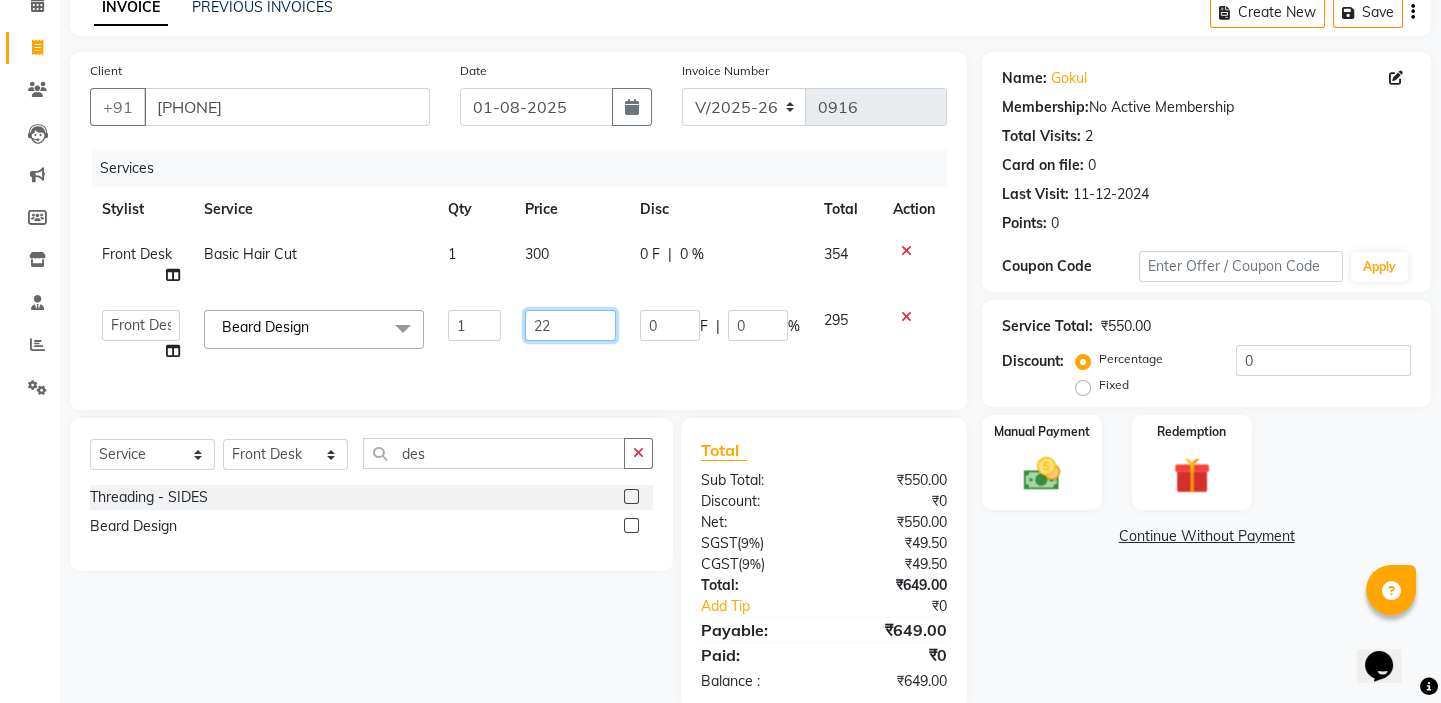 type on "220" 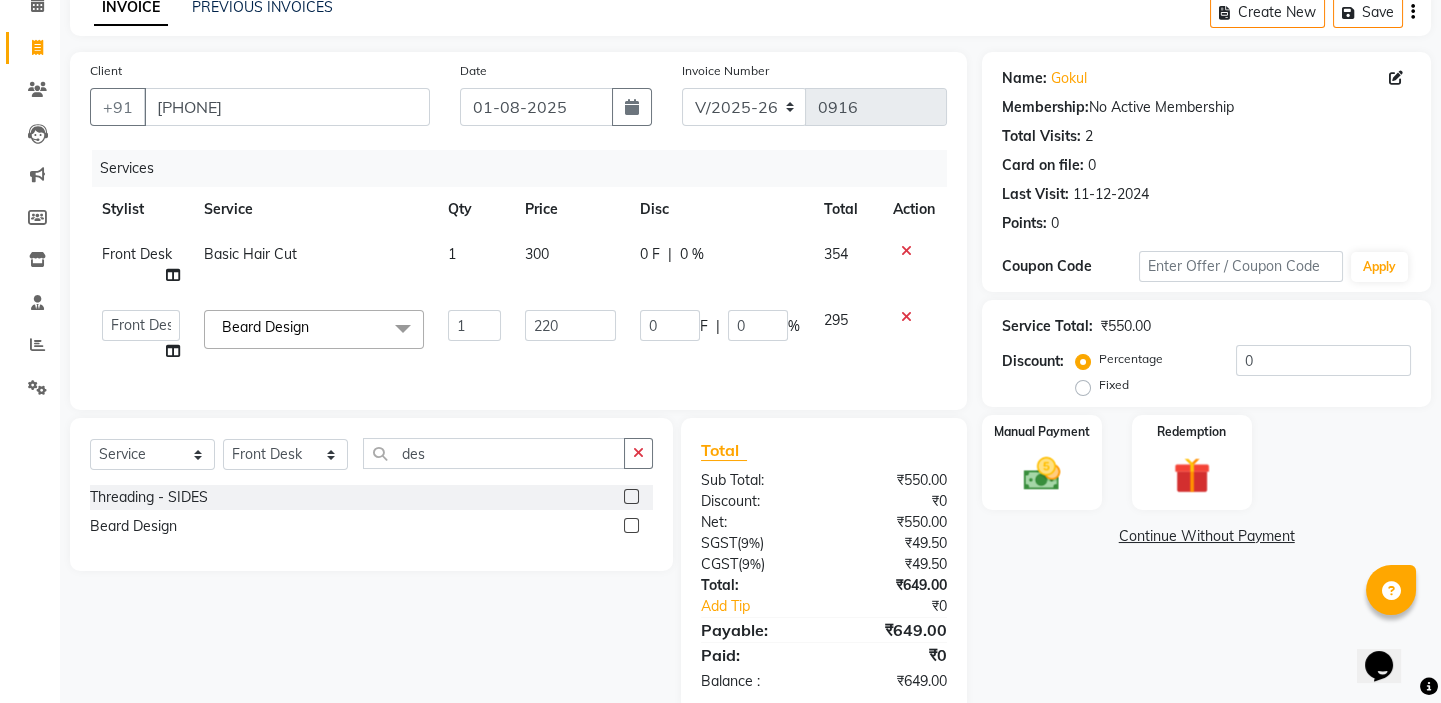 click on "Services" 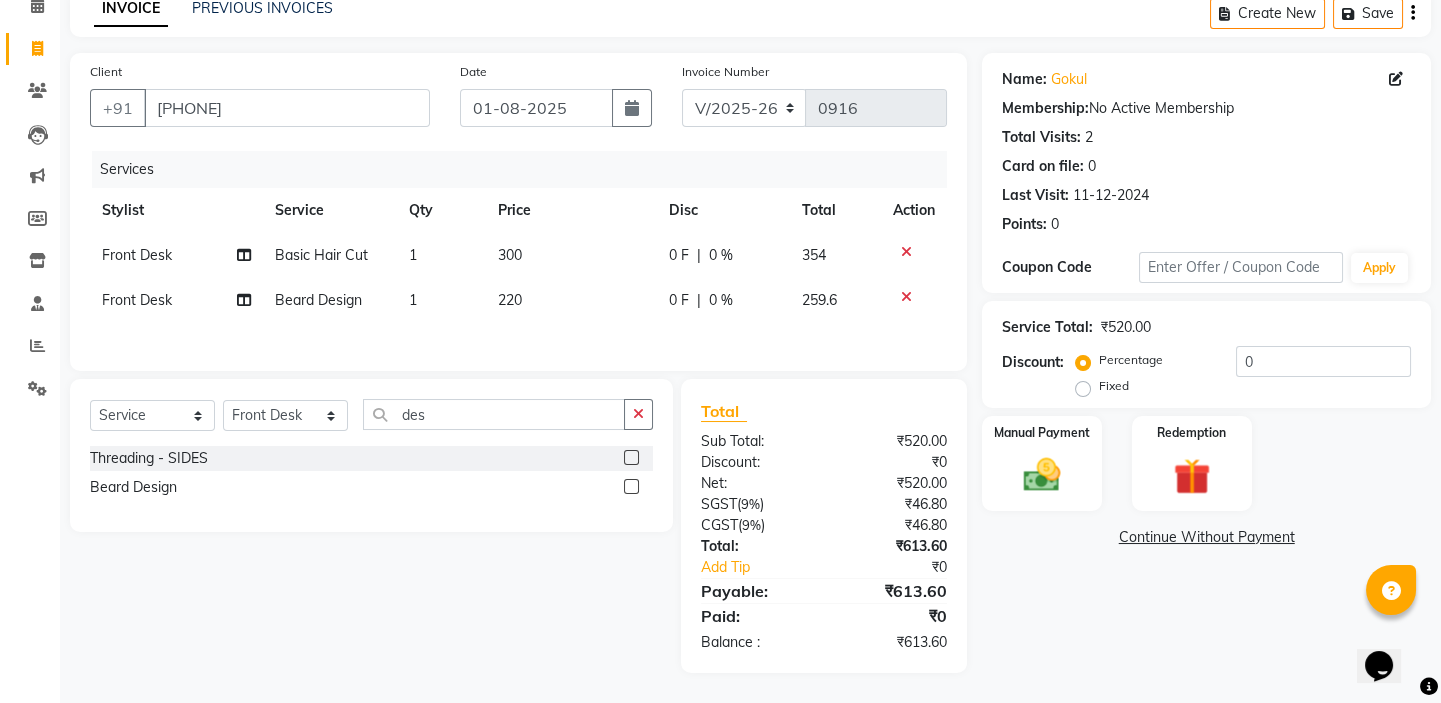 scroll, scrollTop: 100, scrollLeft: 0, axis: vertical 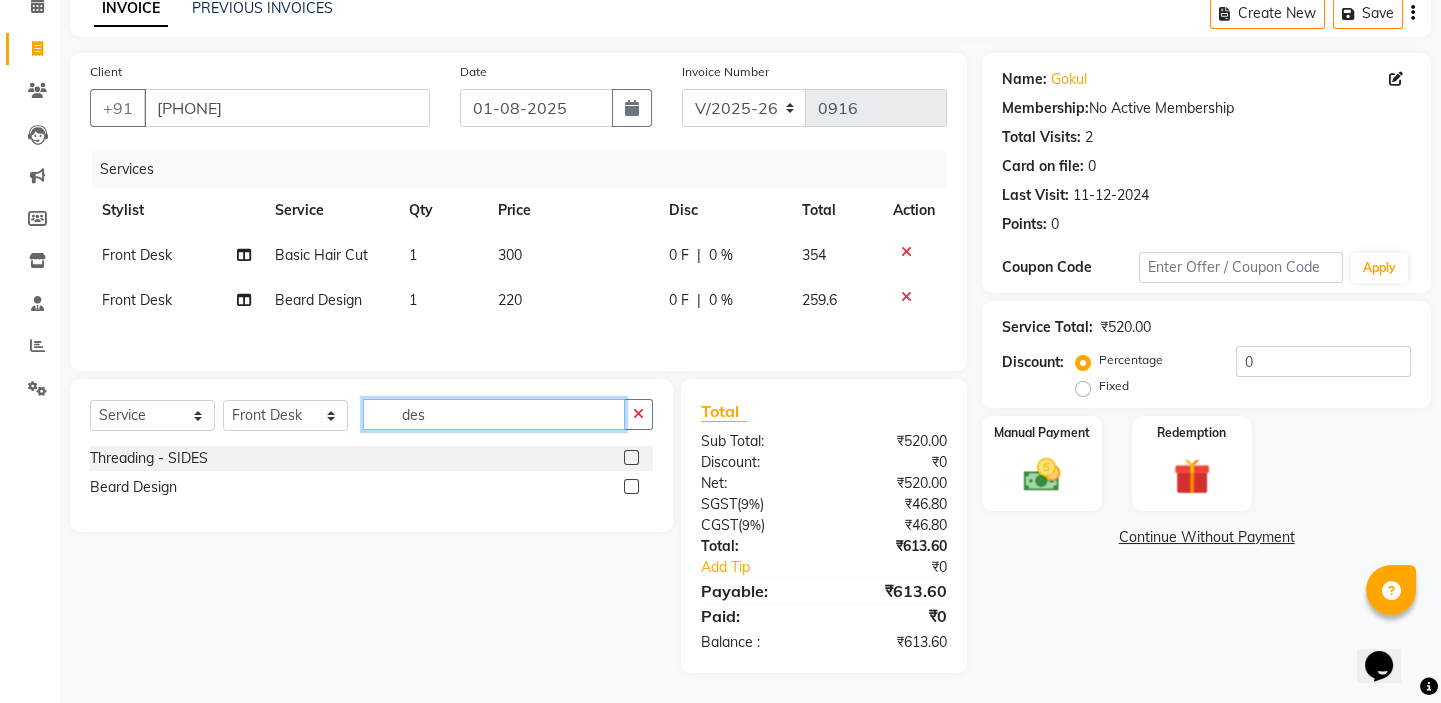 drag, startPoint x: 439, startPoint y: 412, endPoint x: 372, endPoint y: 384, distance: 72.615425 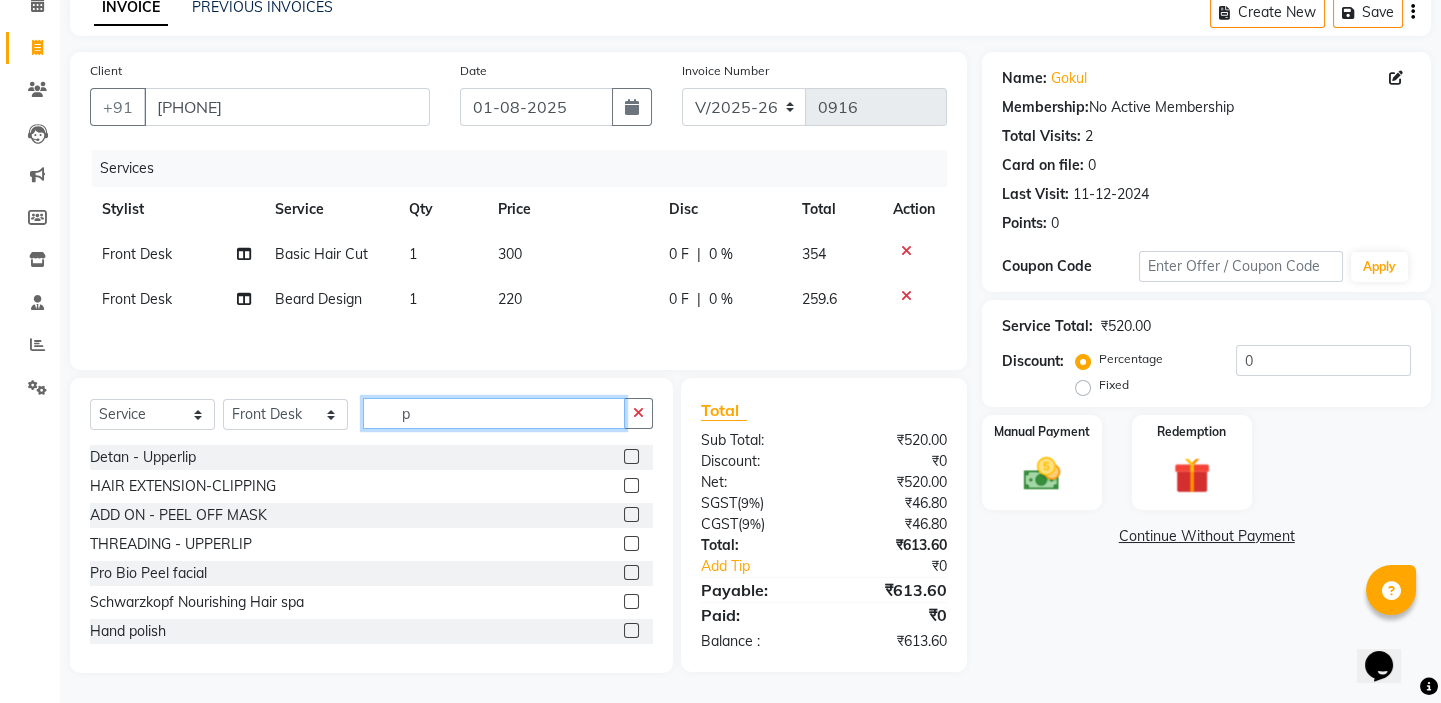 type on "p" 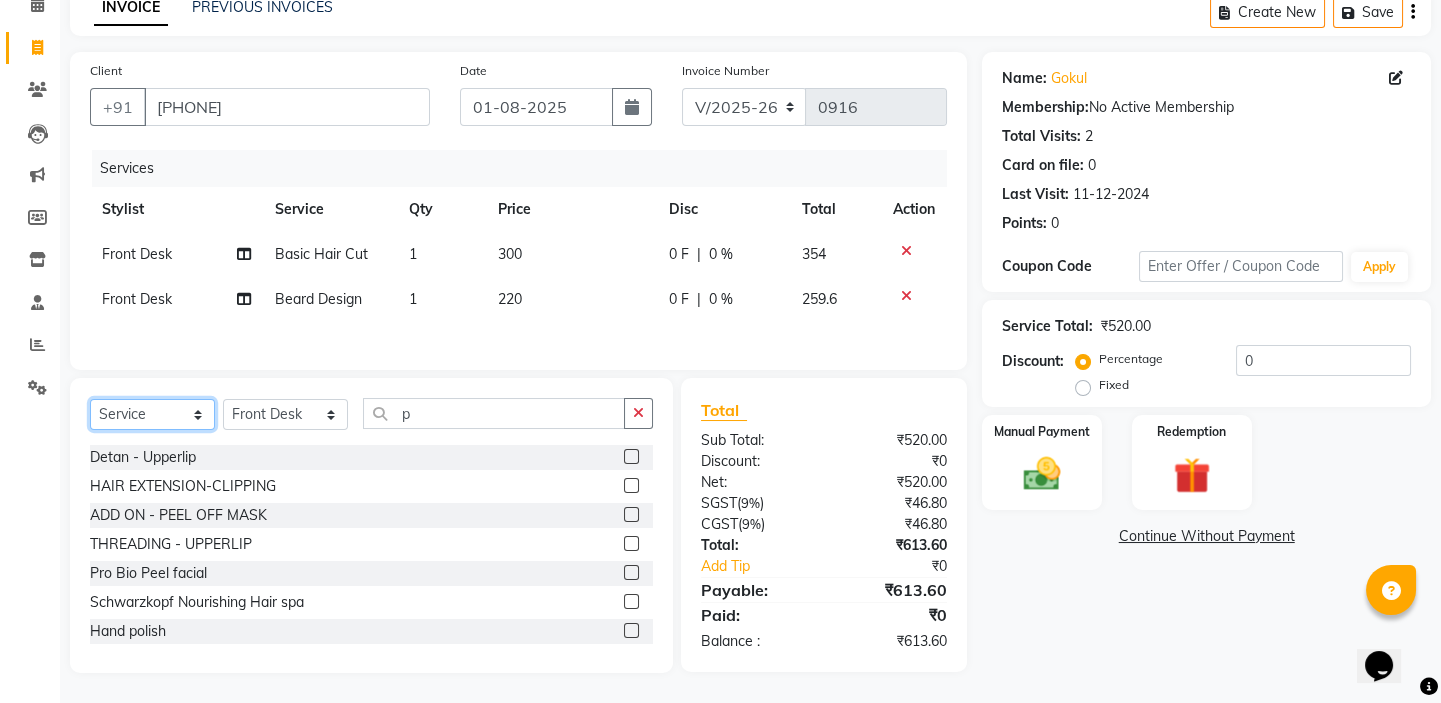 click on "Select  Service  Product  Membership  Package Voucher Prepaid Gift Card" 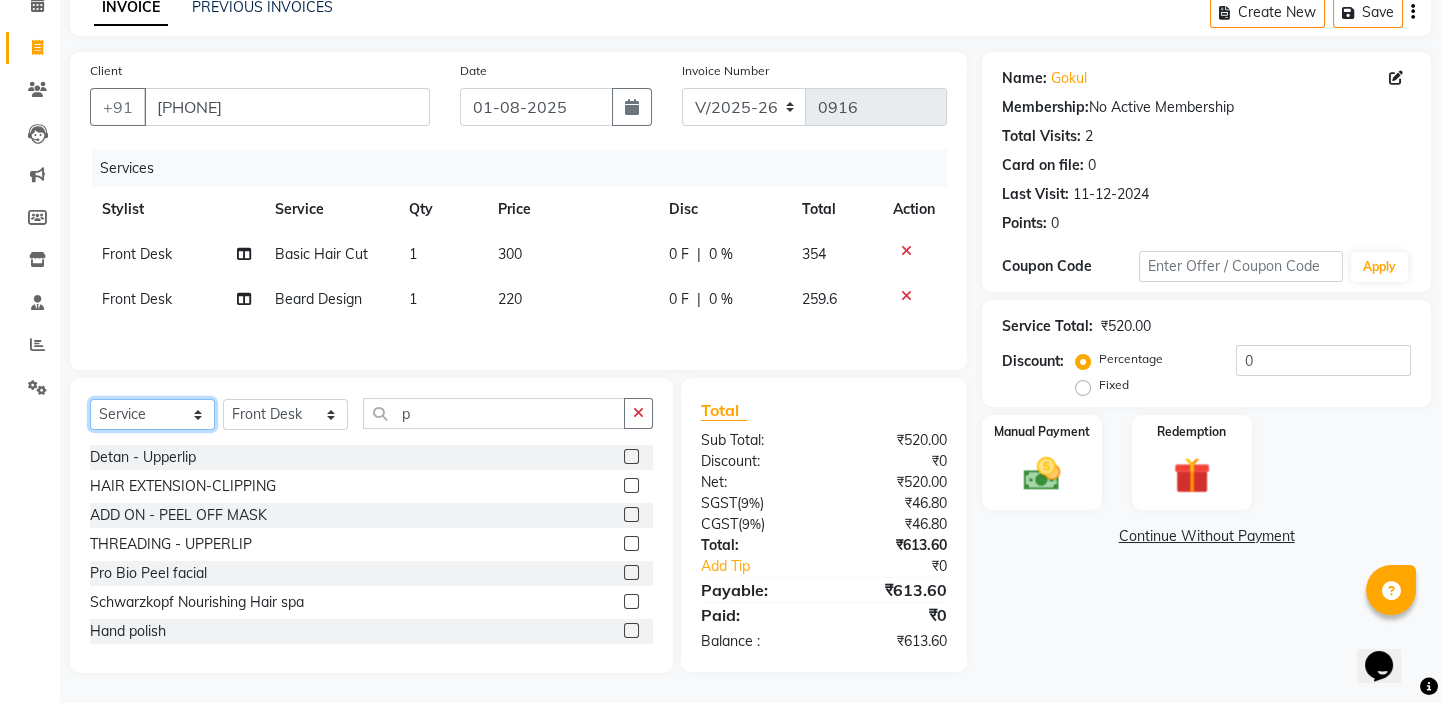 select on "product" 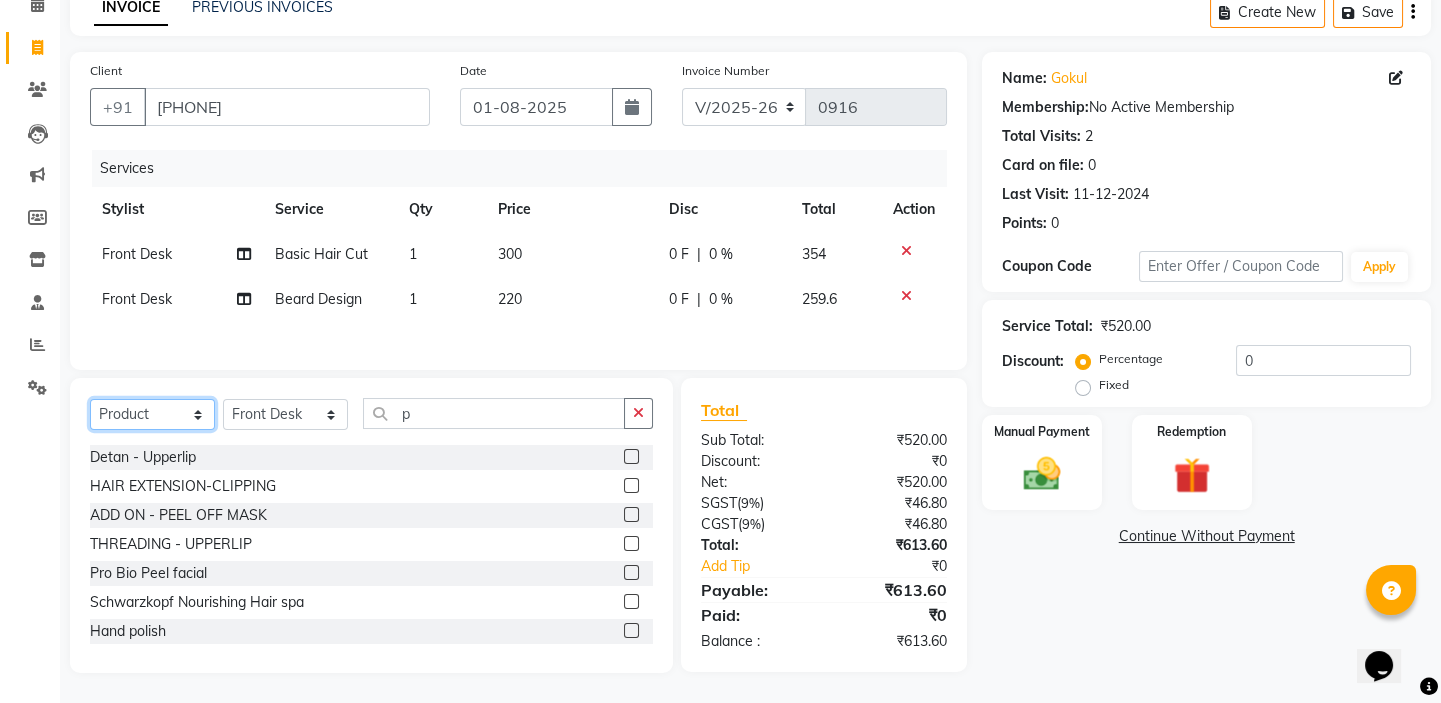 click on "Select  Service  Product  Membership  Package Voucher Prepaid Gift Card" 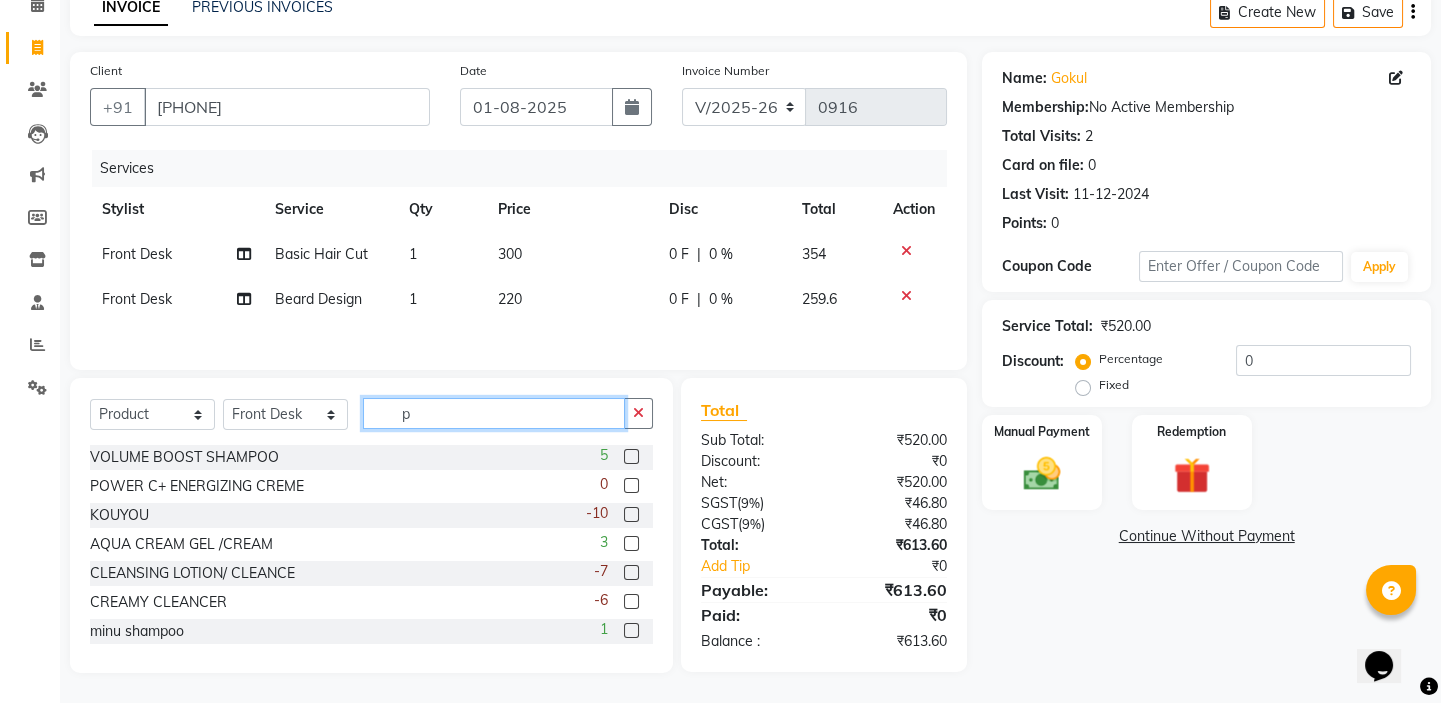 click on "p" 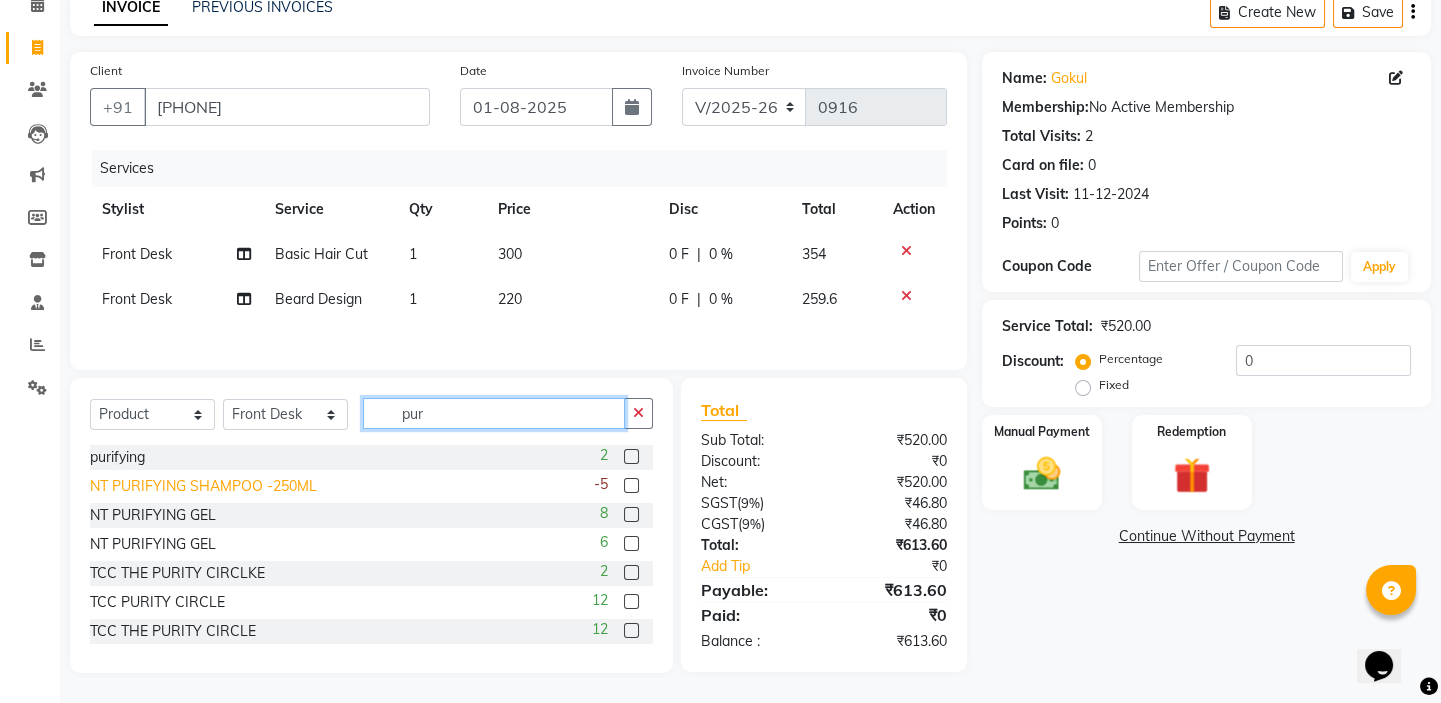 type on "pur" 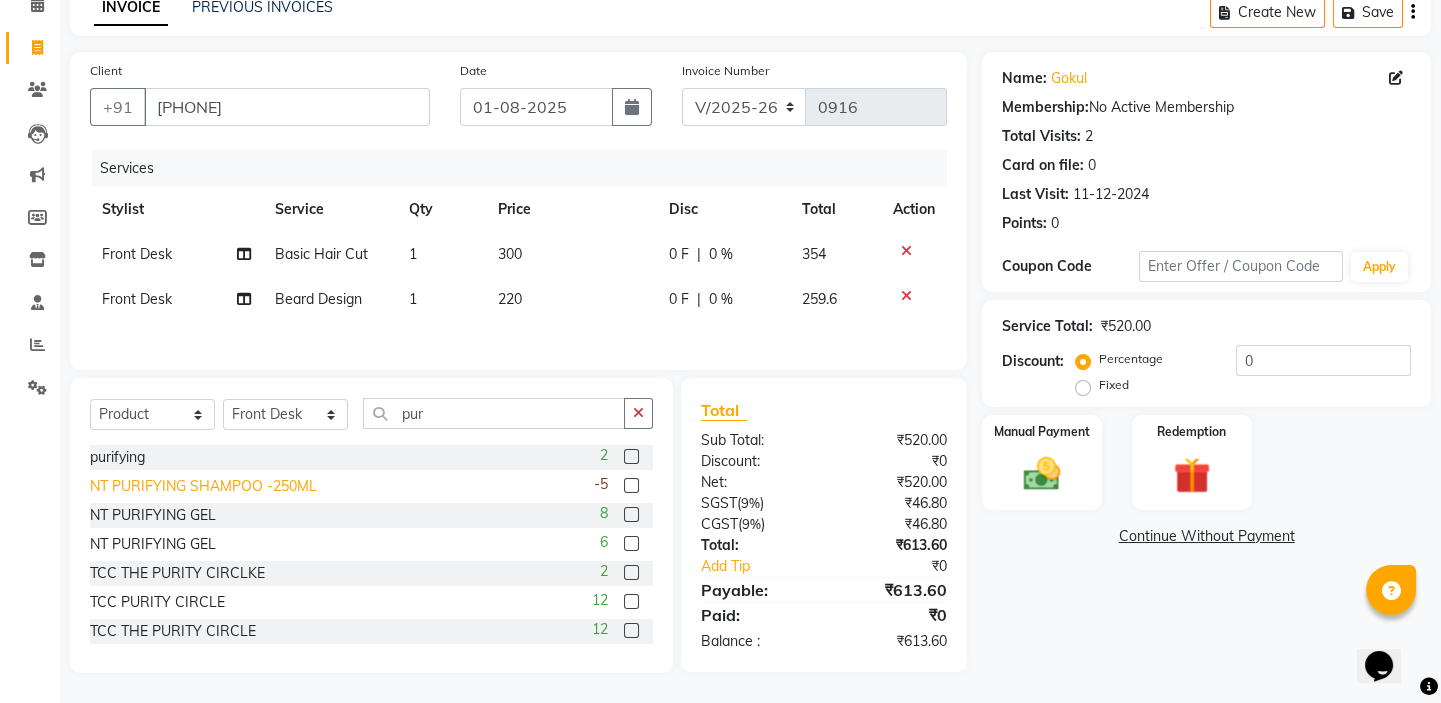 click on "NT PURIFYING SHAMPOO -250ML" 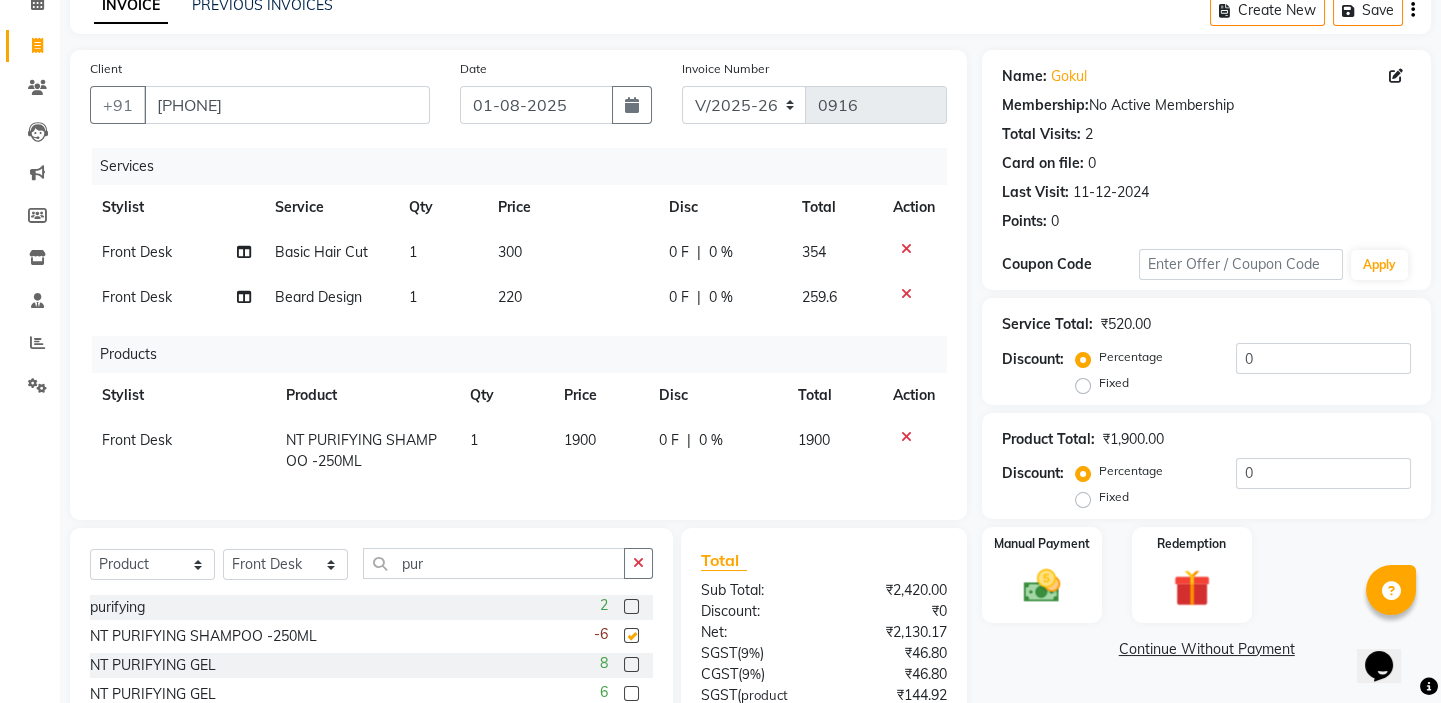 checkbox on "false" 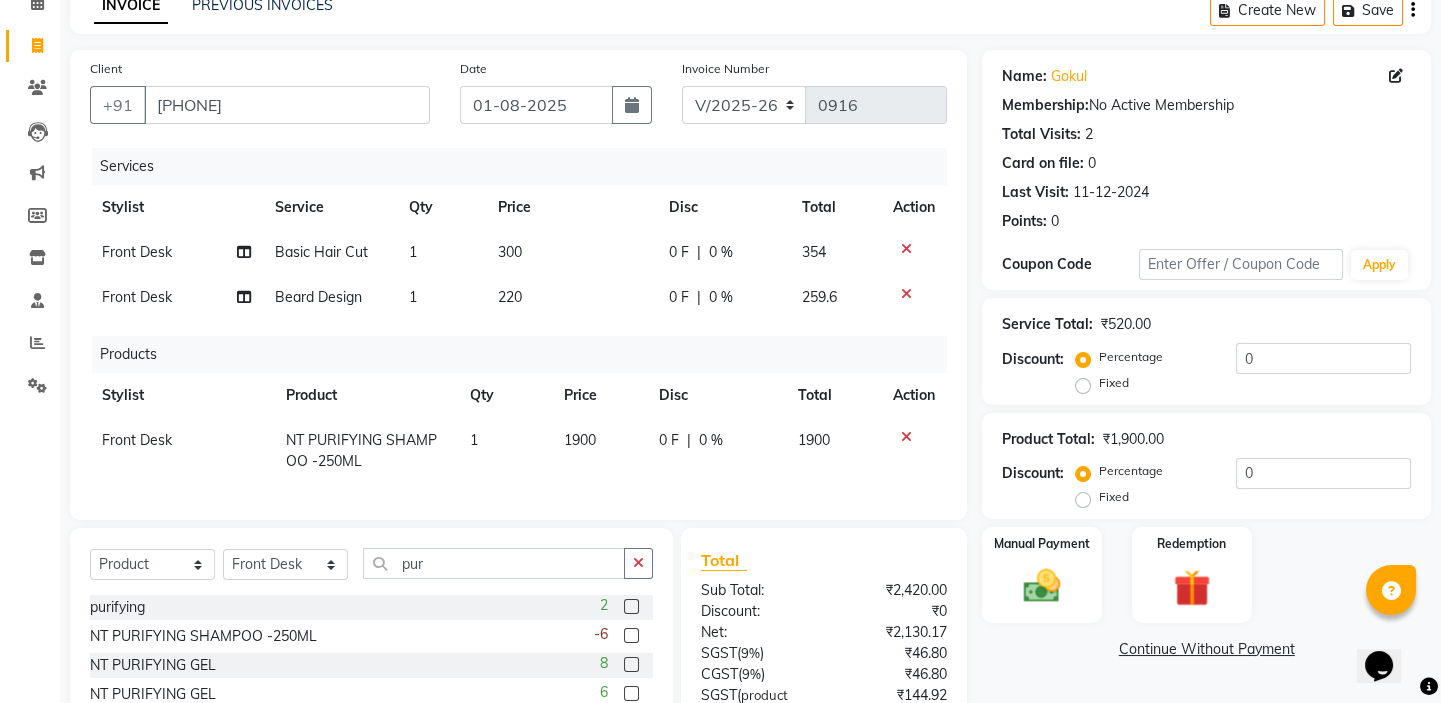scroll, scrollTop: 281, scrollLeft: 0, axis: vertical 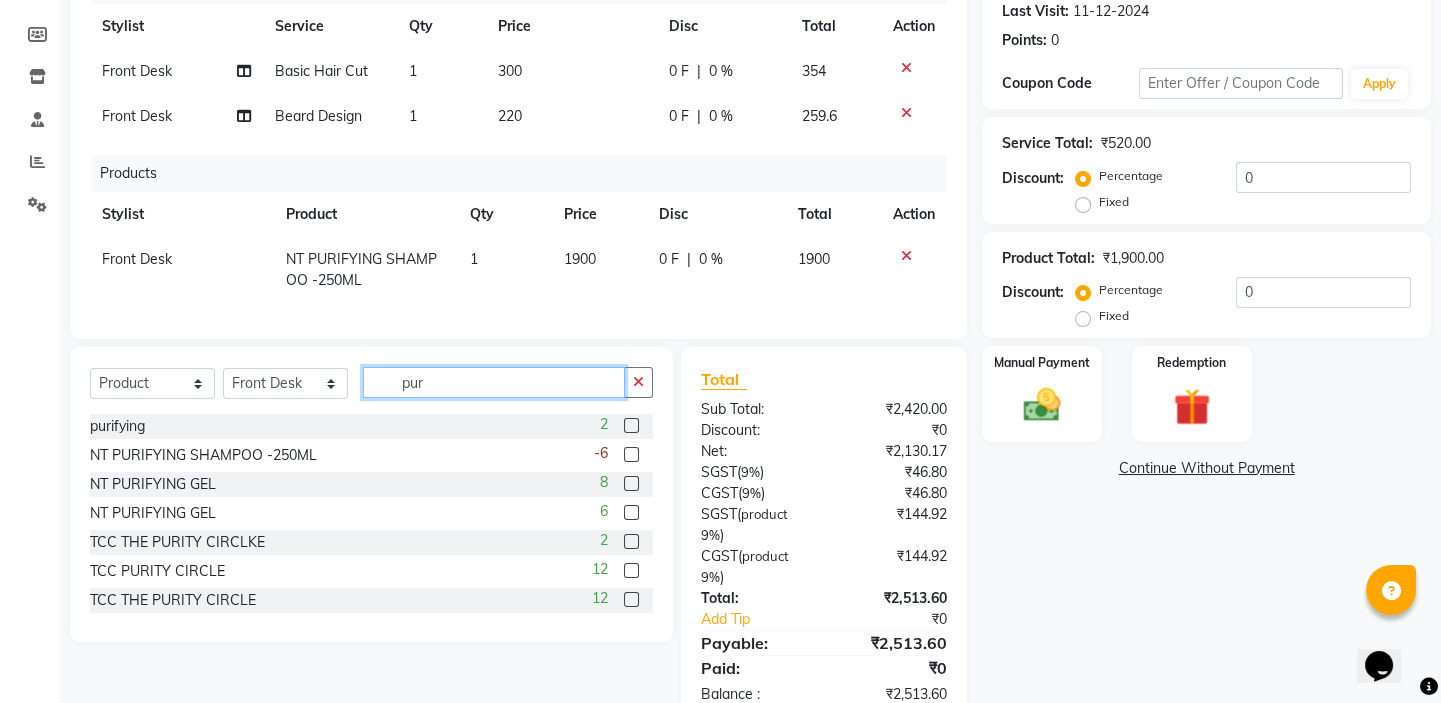 drag, startPoint x: 440, startPoint y: 400, endPoint x: 362, endPoint y: 384, distance: 79.624115 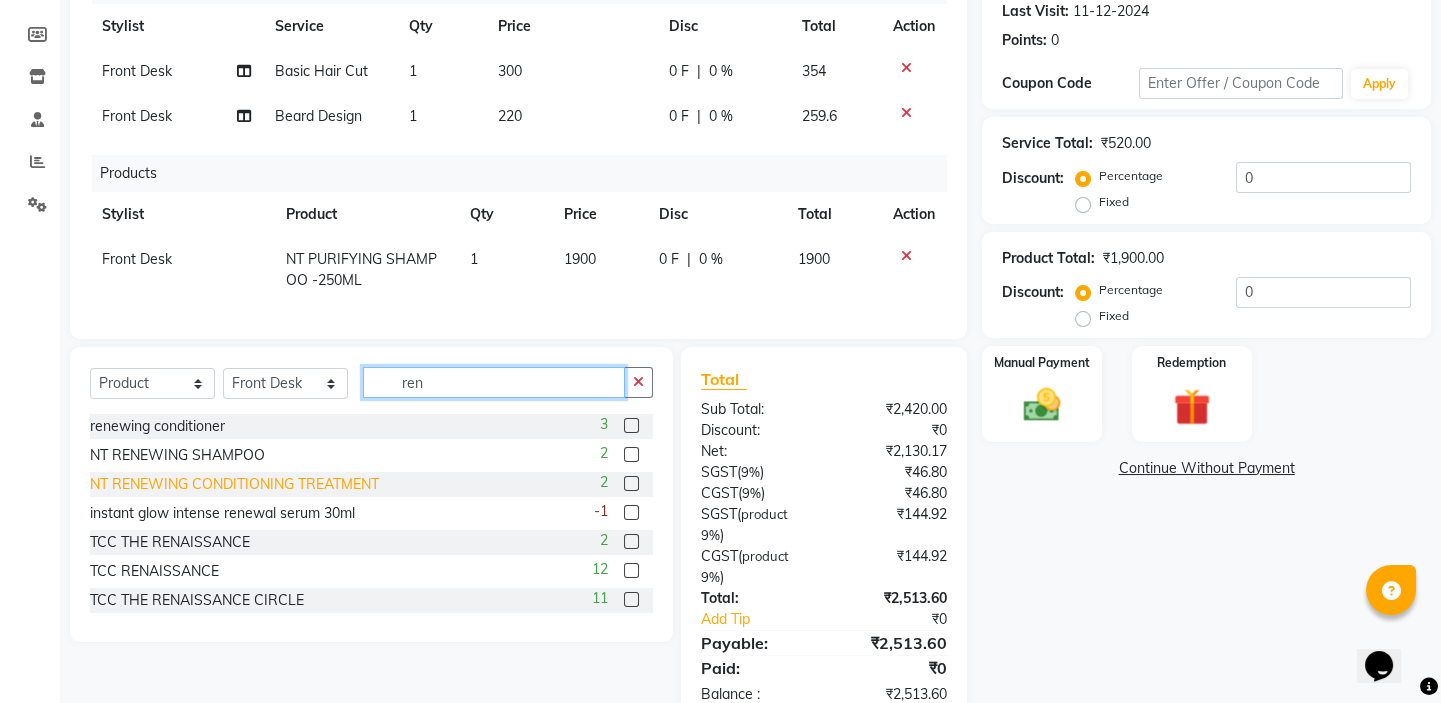 type on "ren" 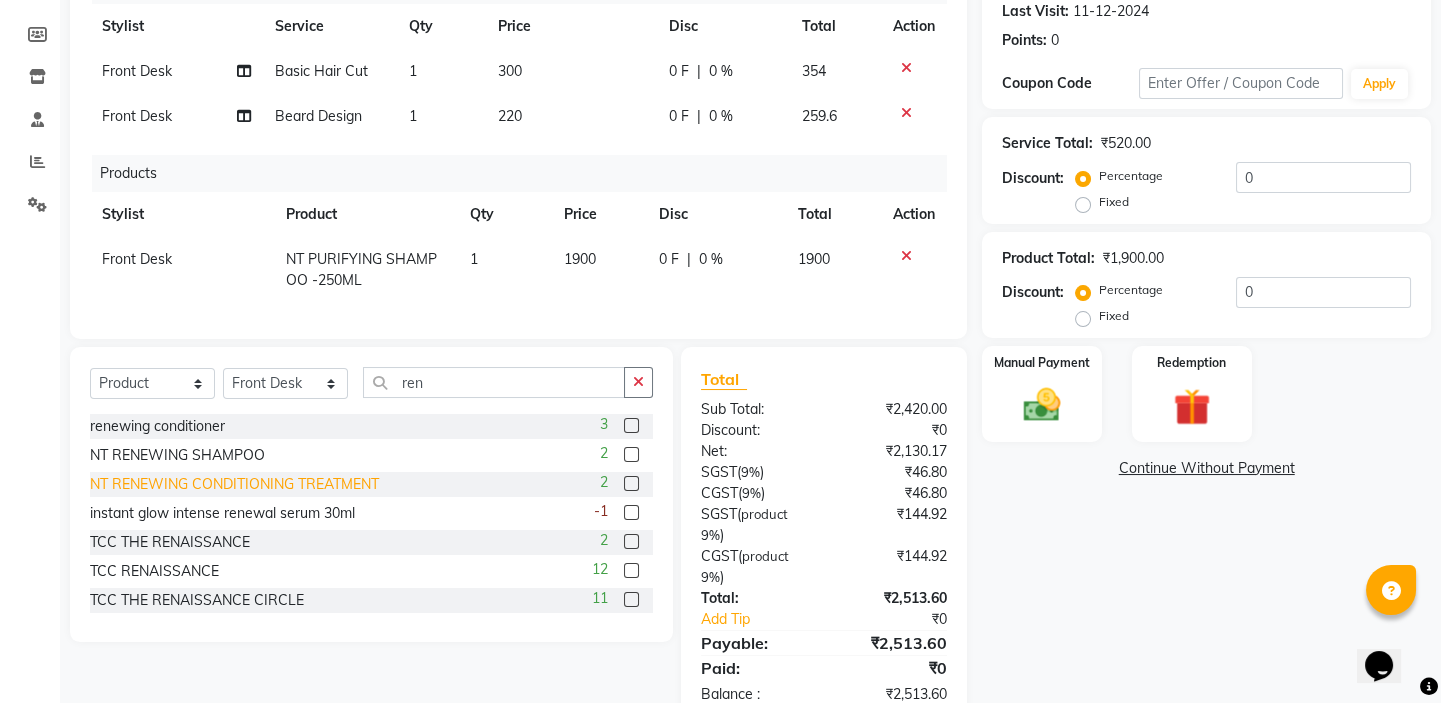 click on "NT RENEWING CONDITIONING TREATMENT" 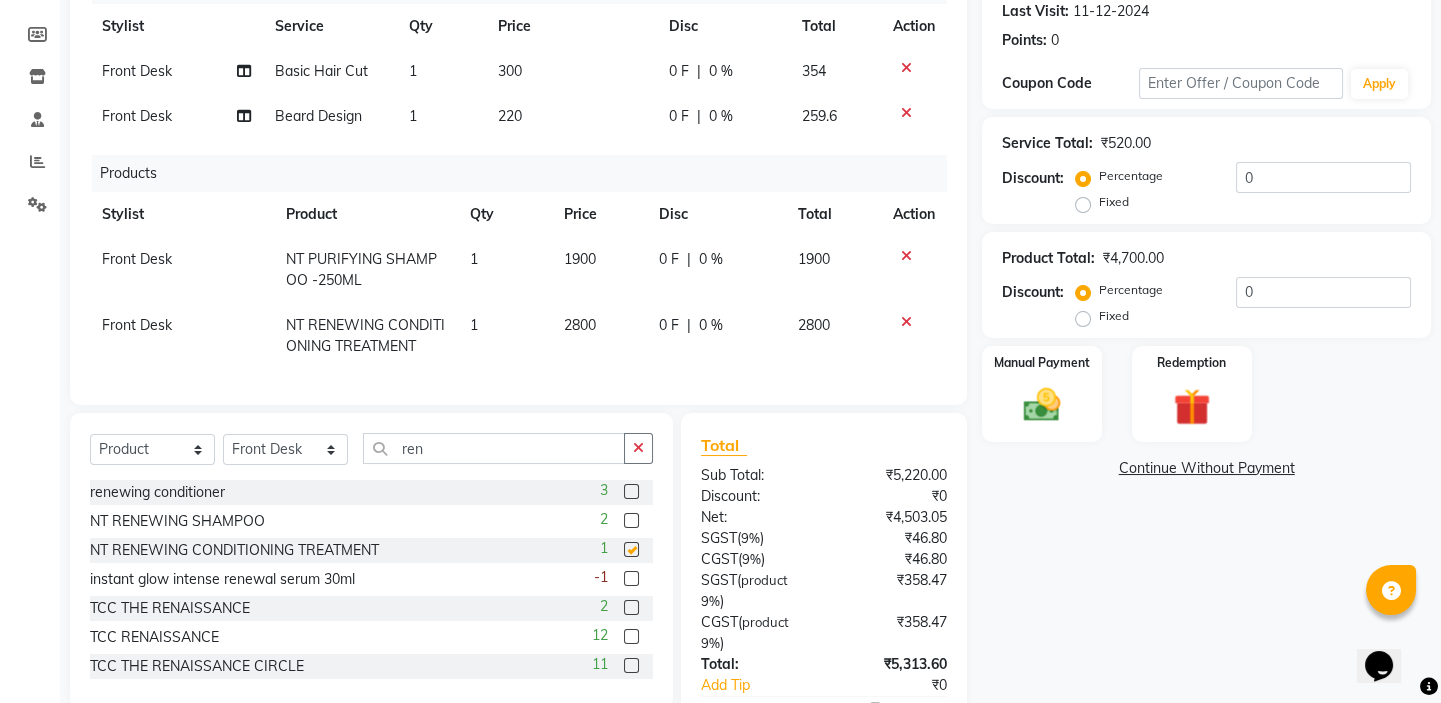 checkbox on "false" 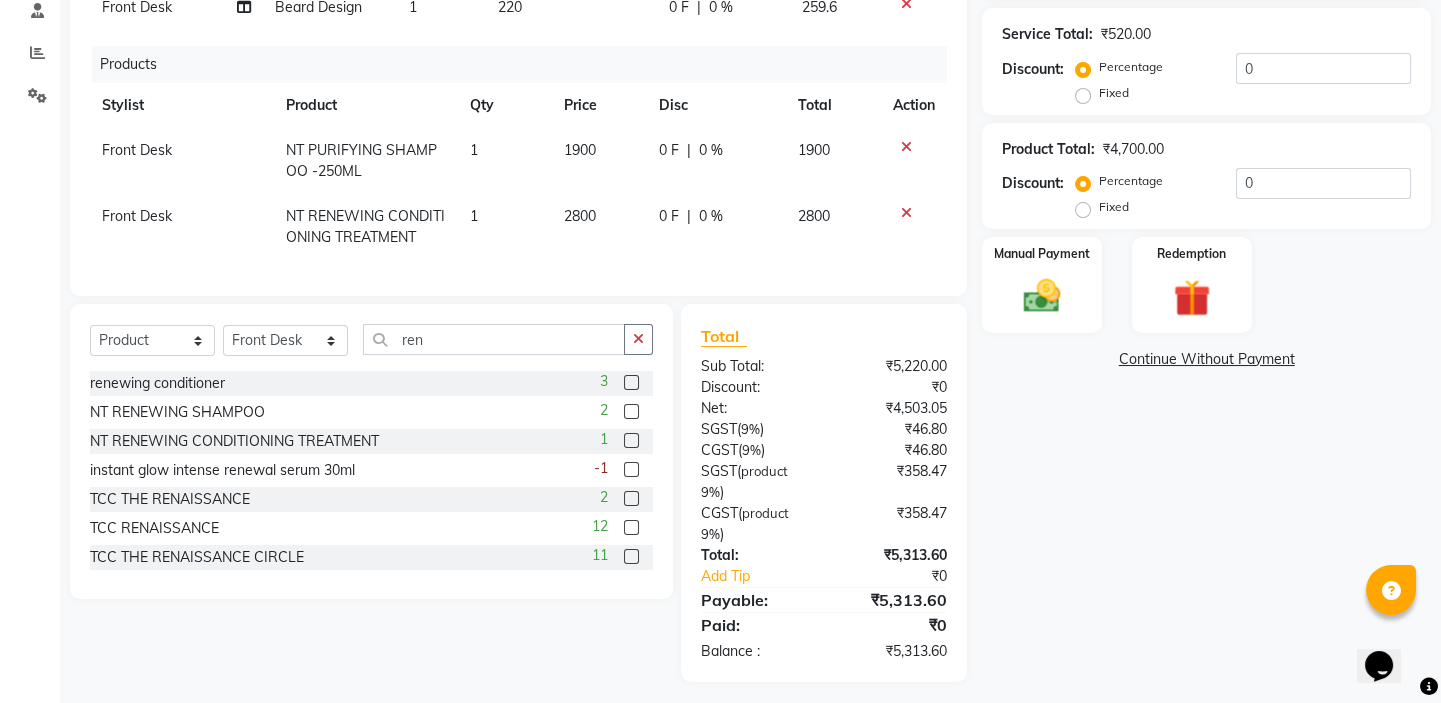 scroll, scrollTop: 415, scrollLeft: 0, axis: vertical 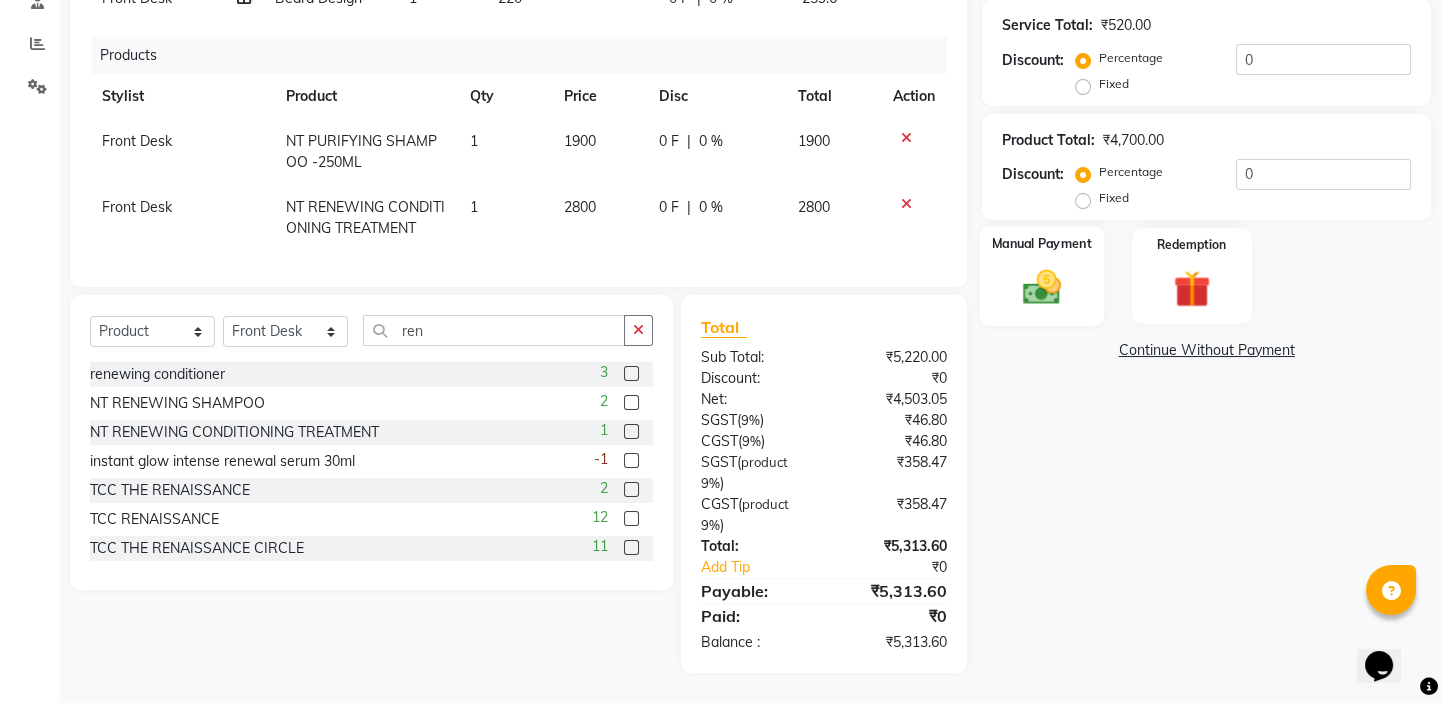 click 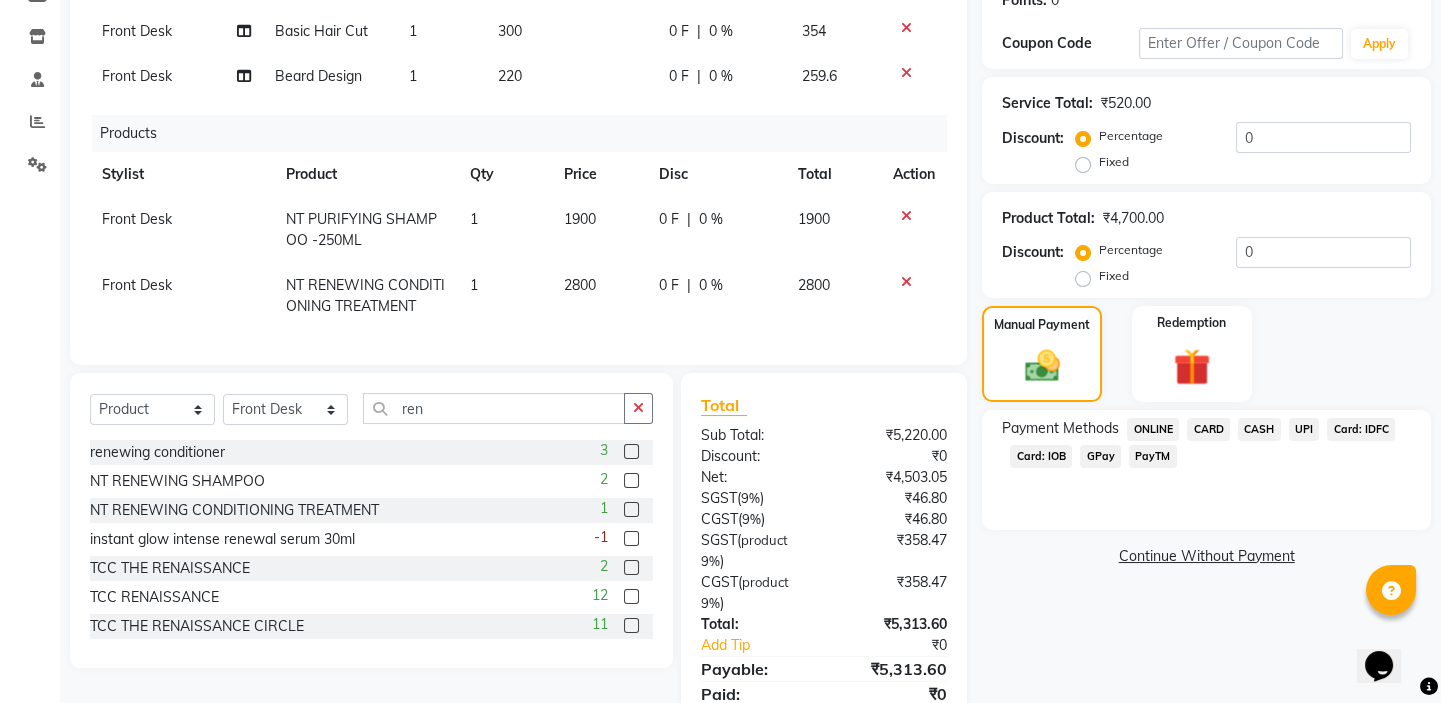 scroll, scrollTop: 415, scrollLeft: 0, axis: vertical 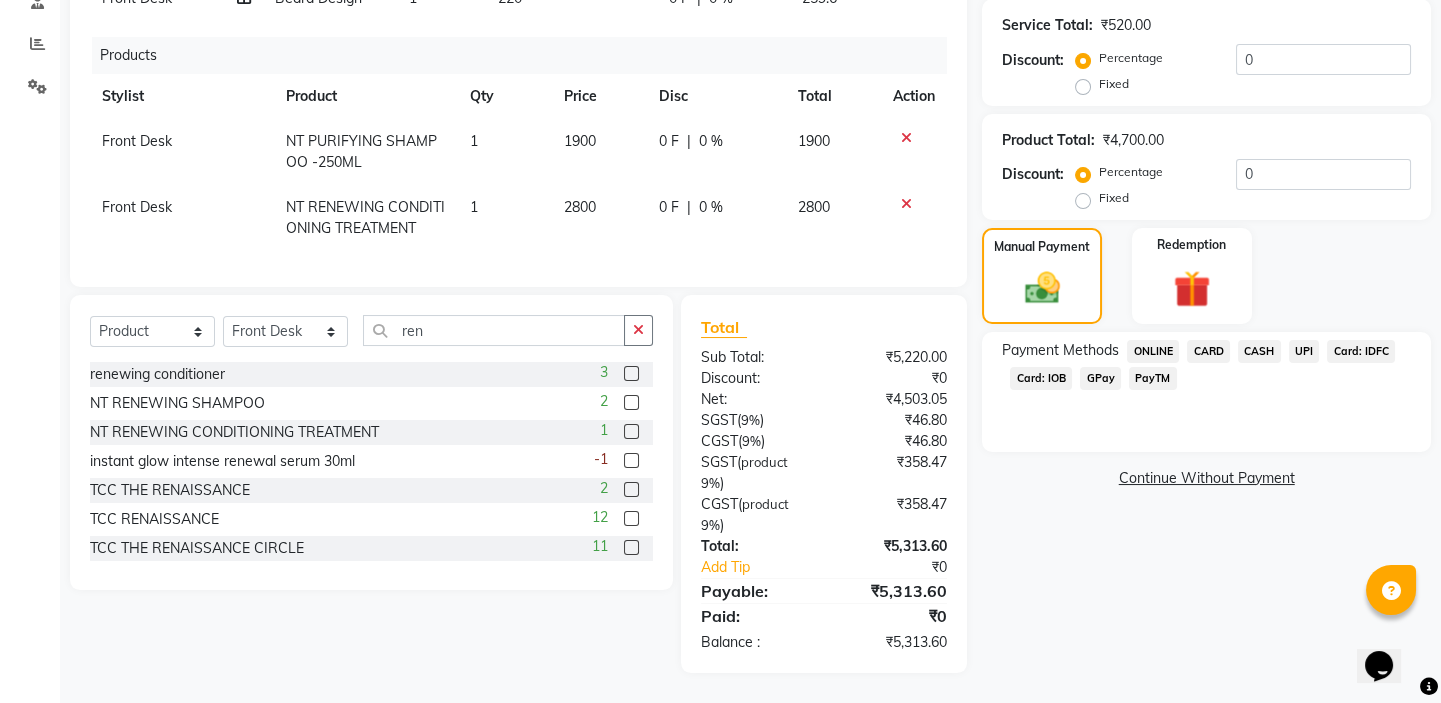 click on "UPI" 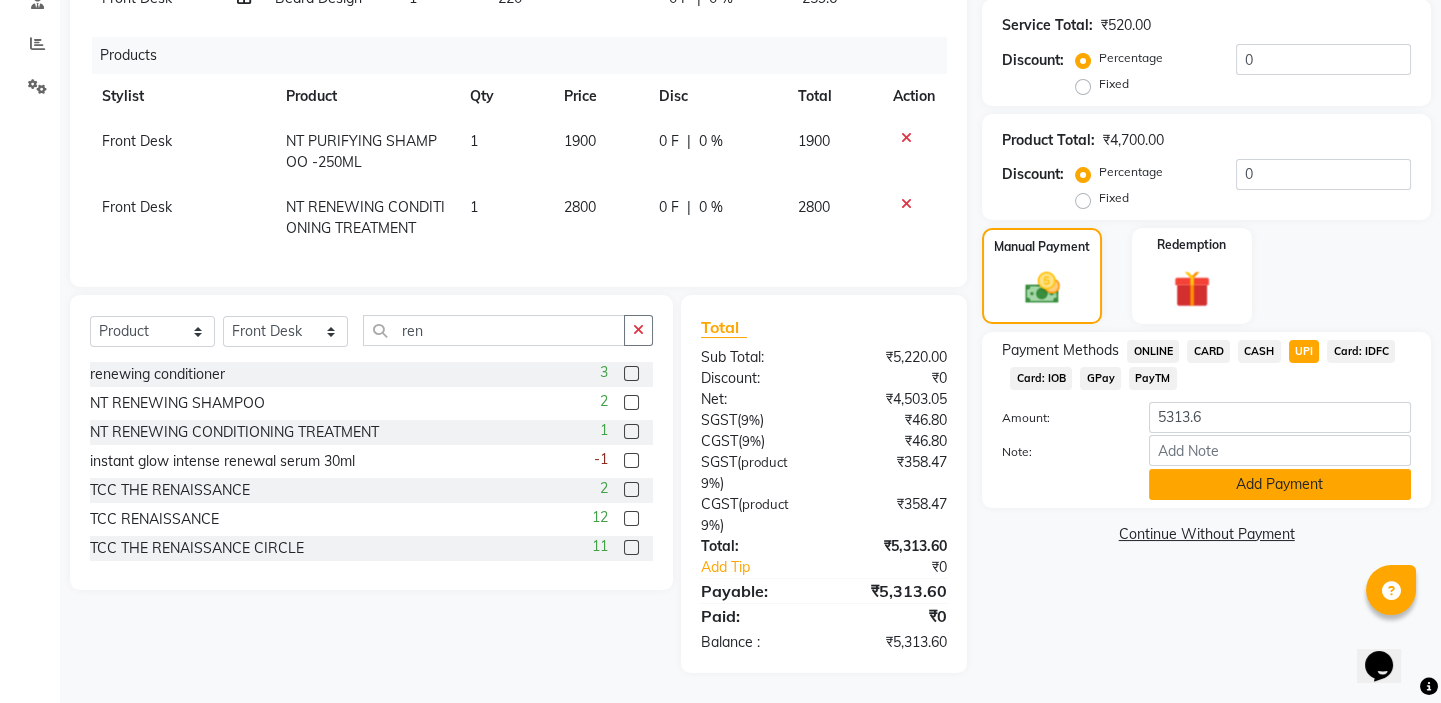 click on "Add Payment" 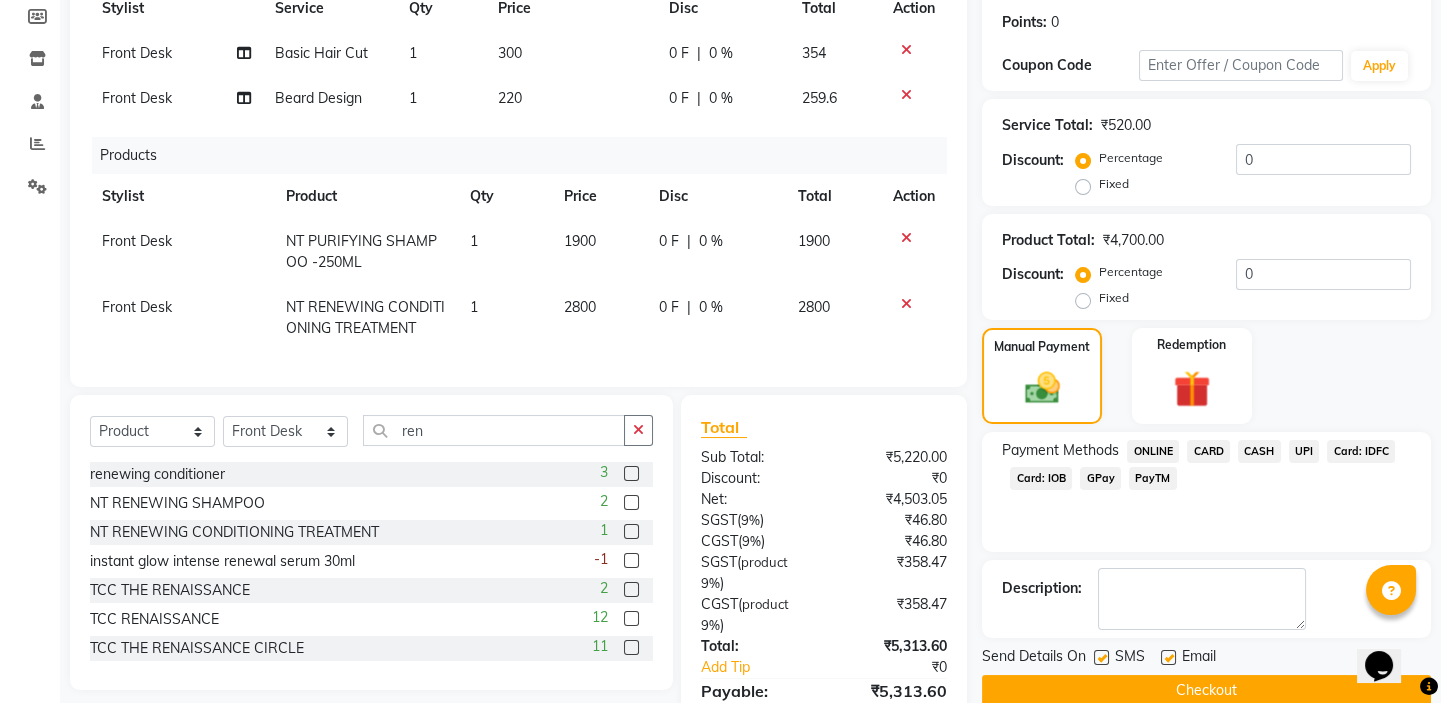 scroll, scrollTop: 456, scrollLeft: 0, axis: vertical 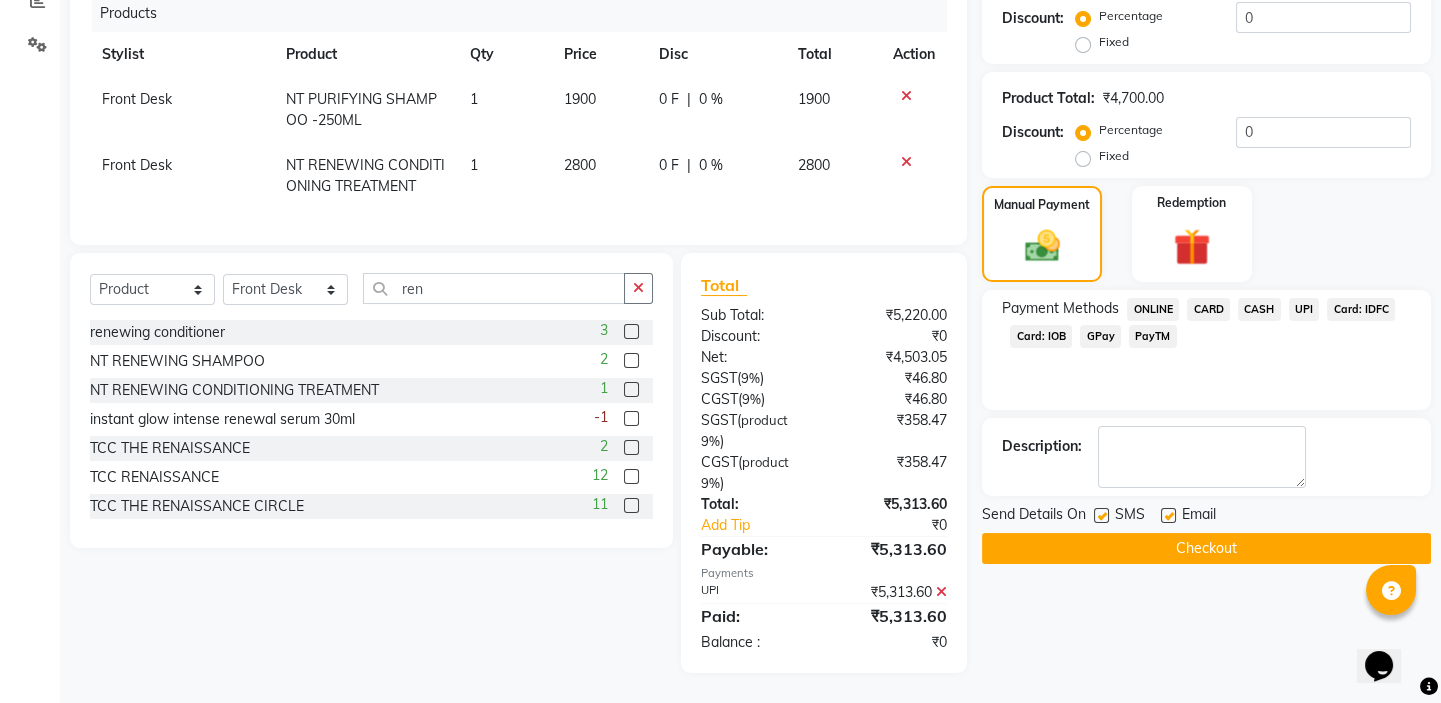 click on "Checkout" 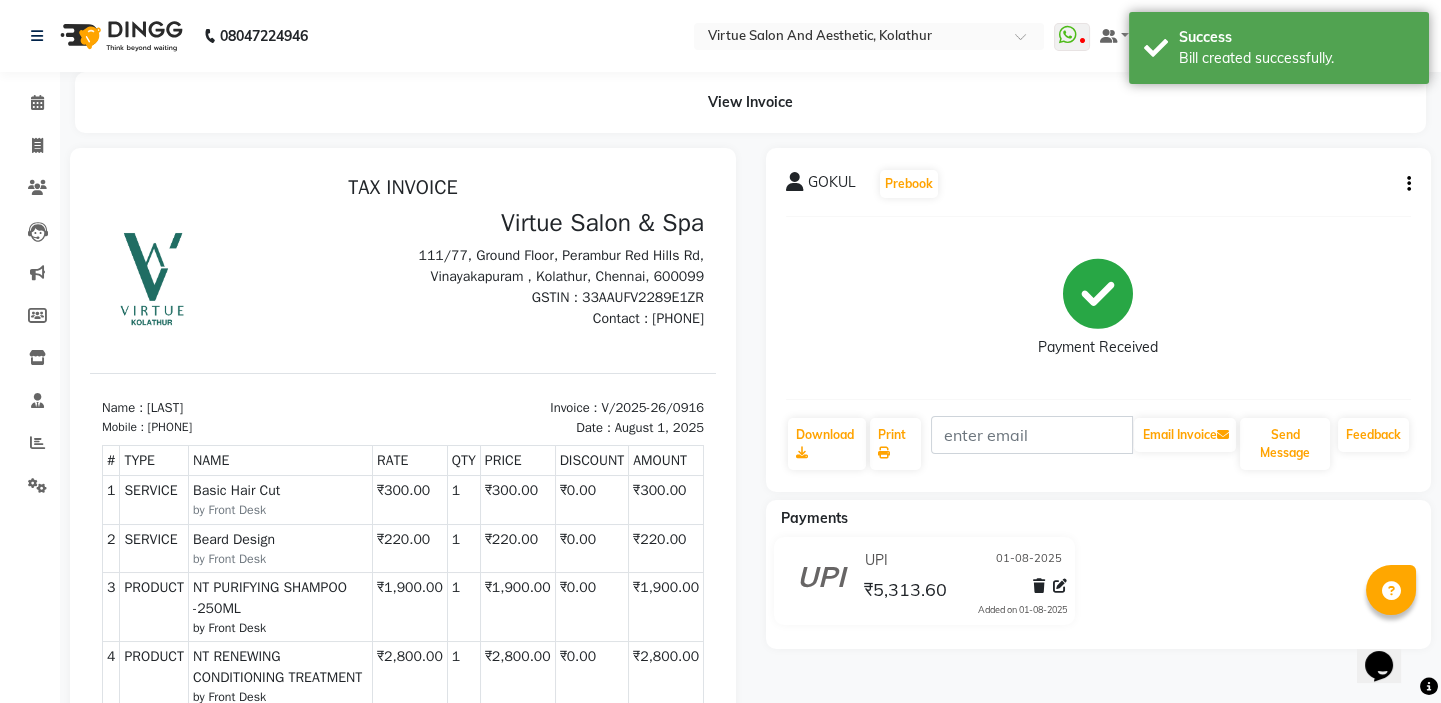 scroll, scrollTop: 0, scrollLeft: 0, axis: both 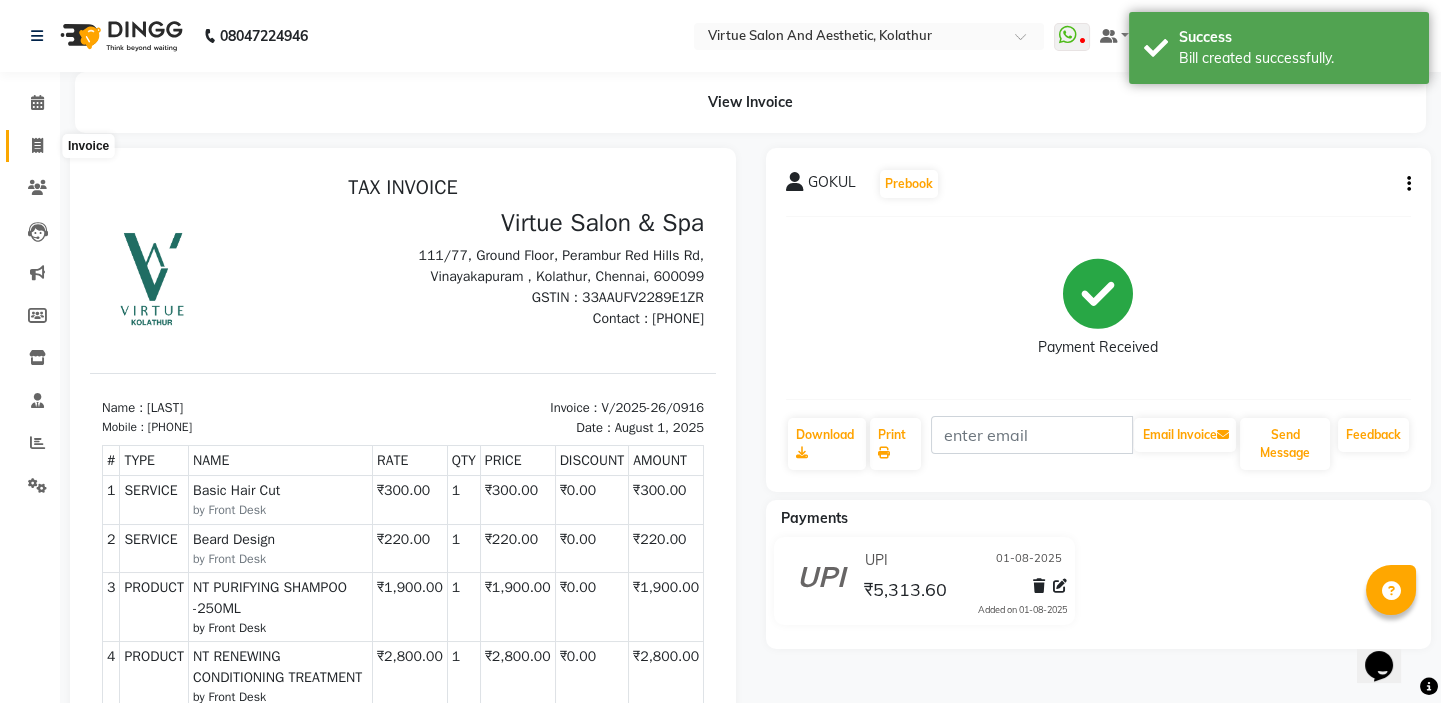 click 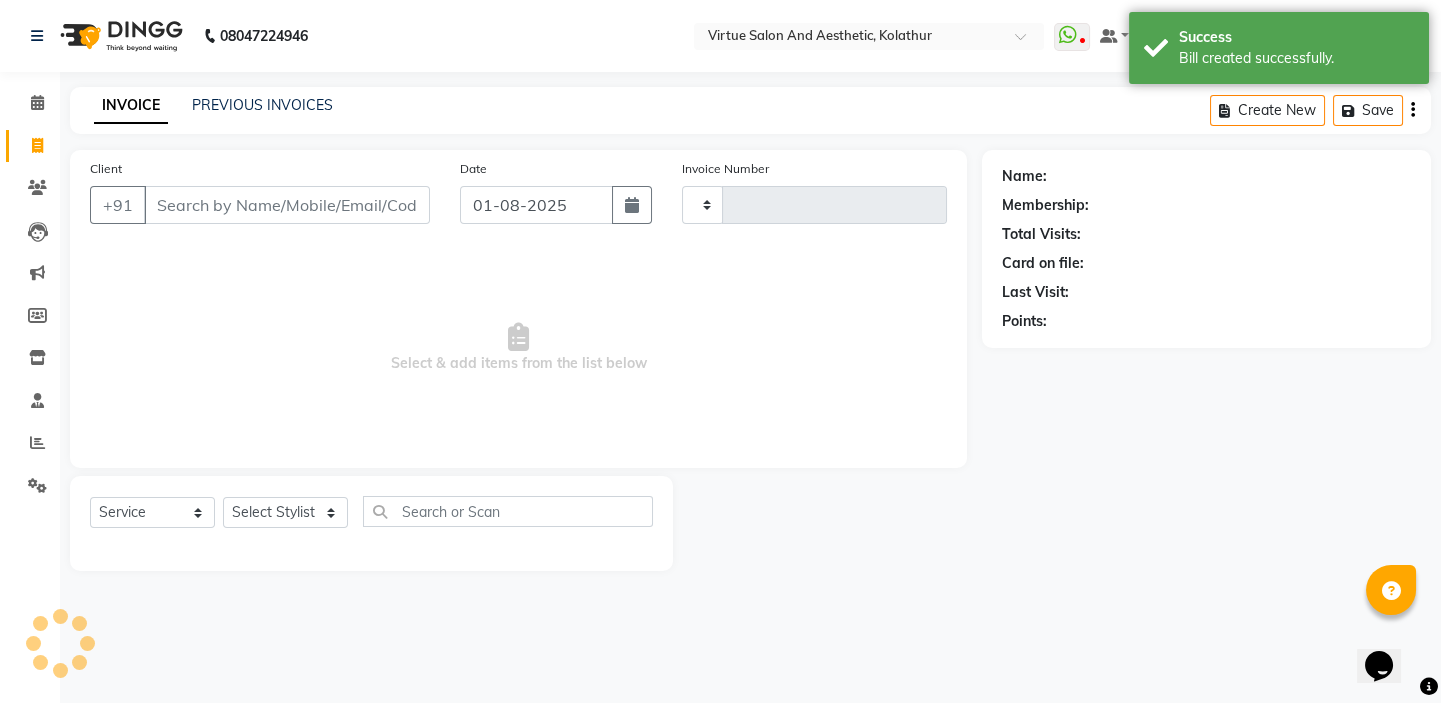 type on "0917" 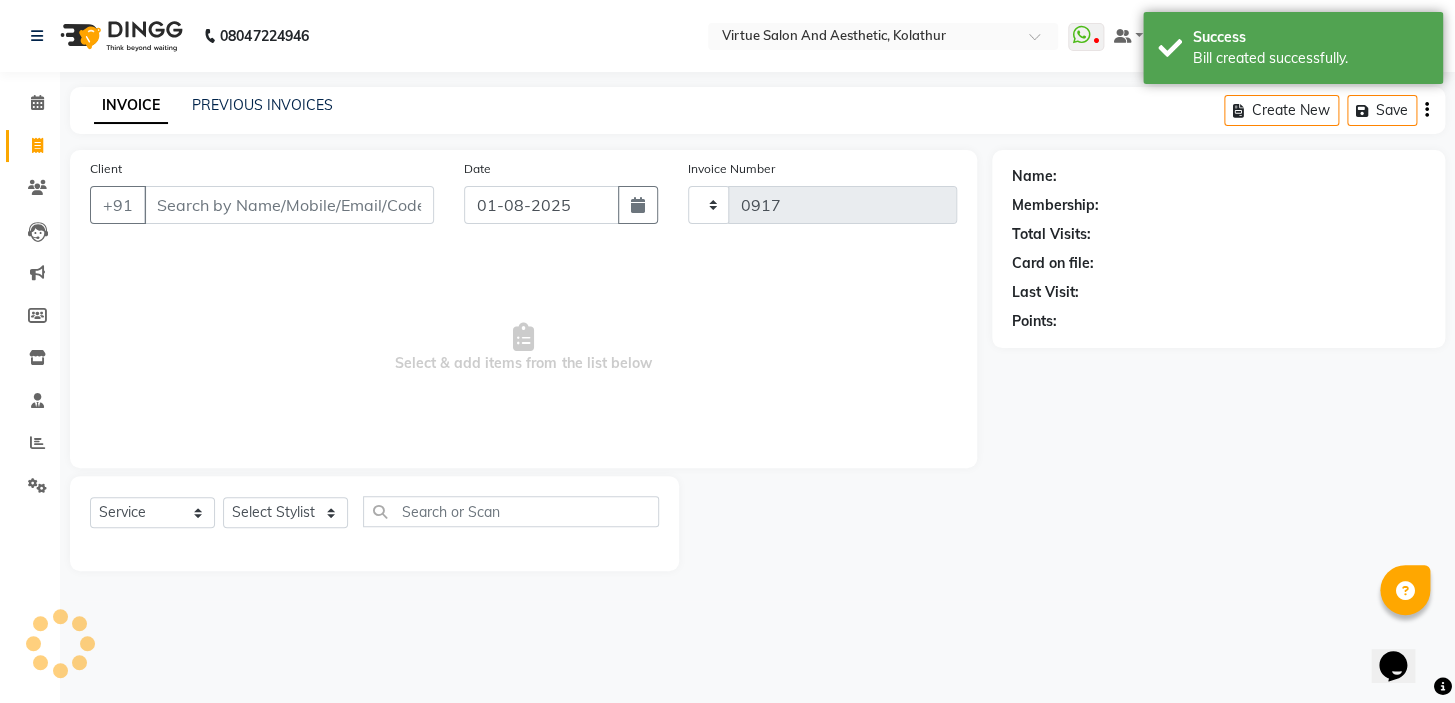 select on "7053" 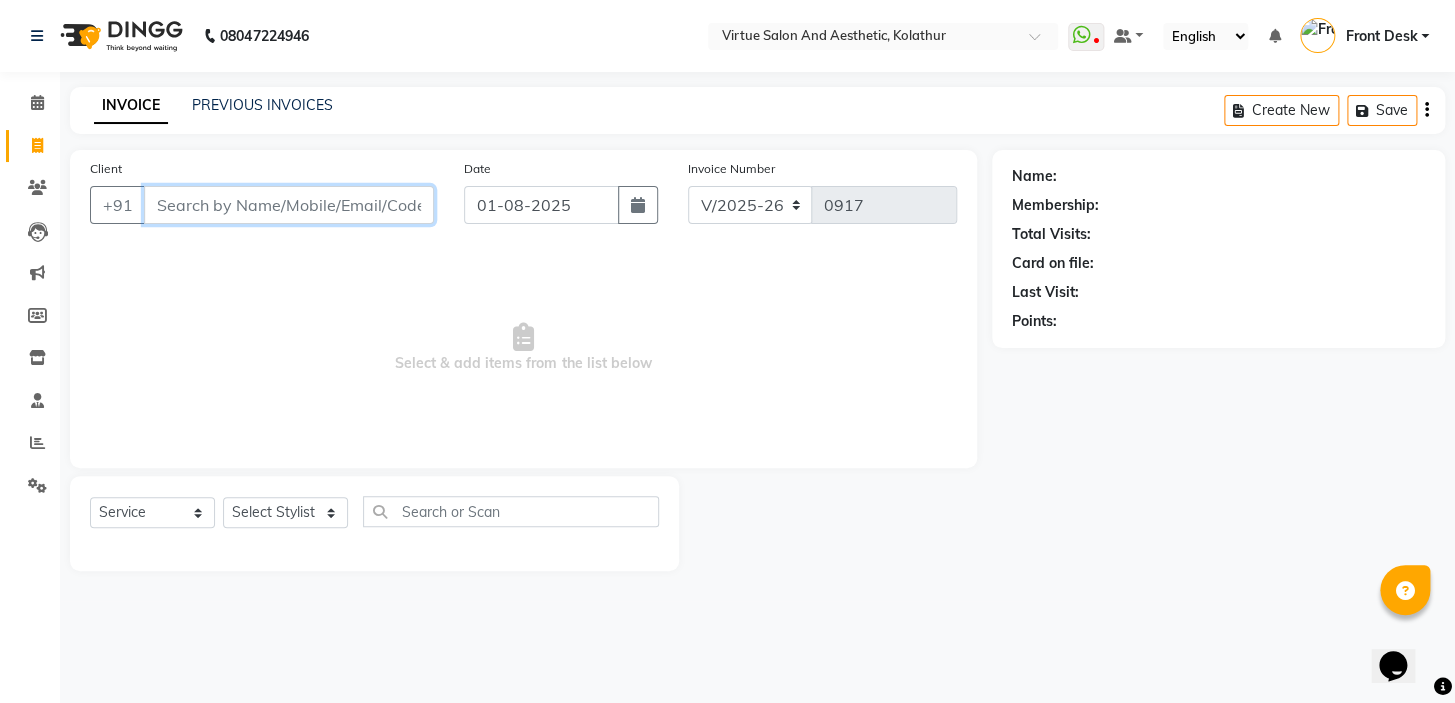 click on "Client" at bounding box center (289, 205) 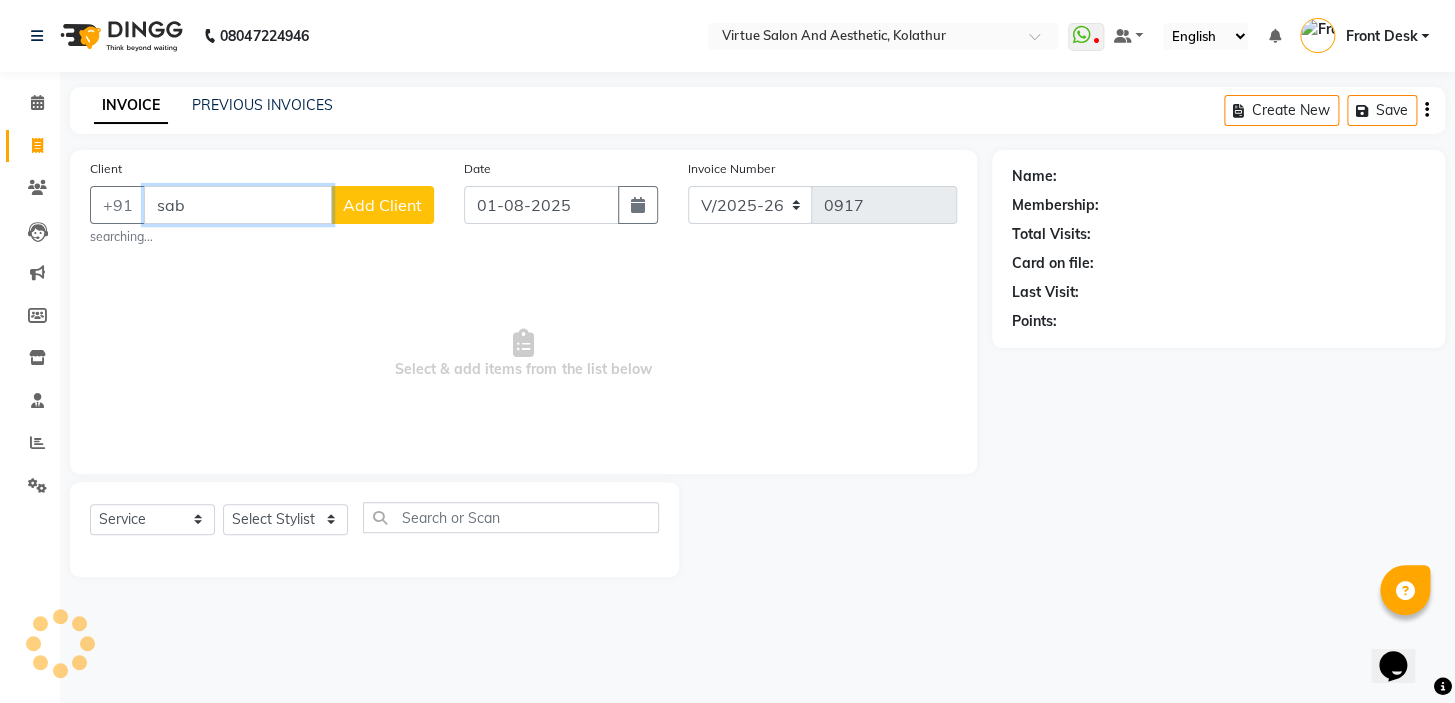 type on "sabi" 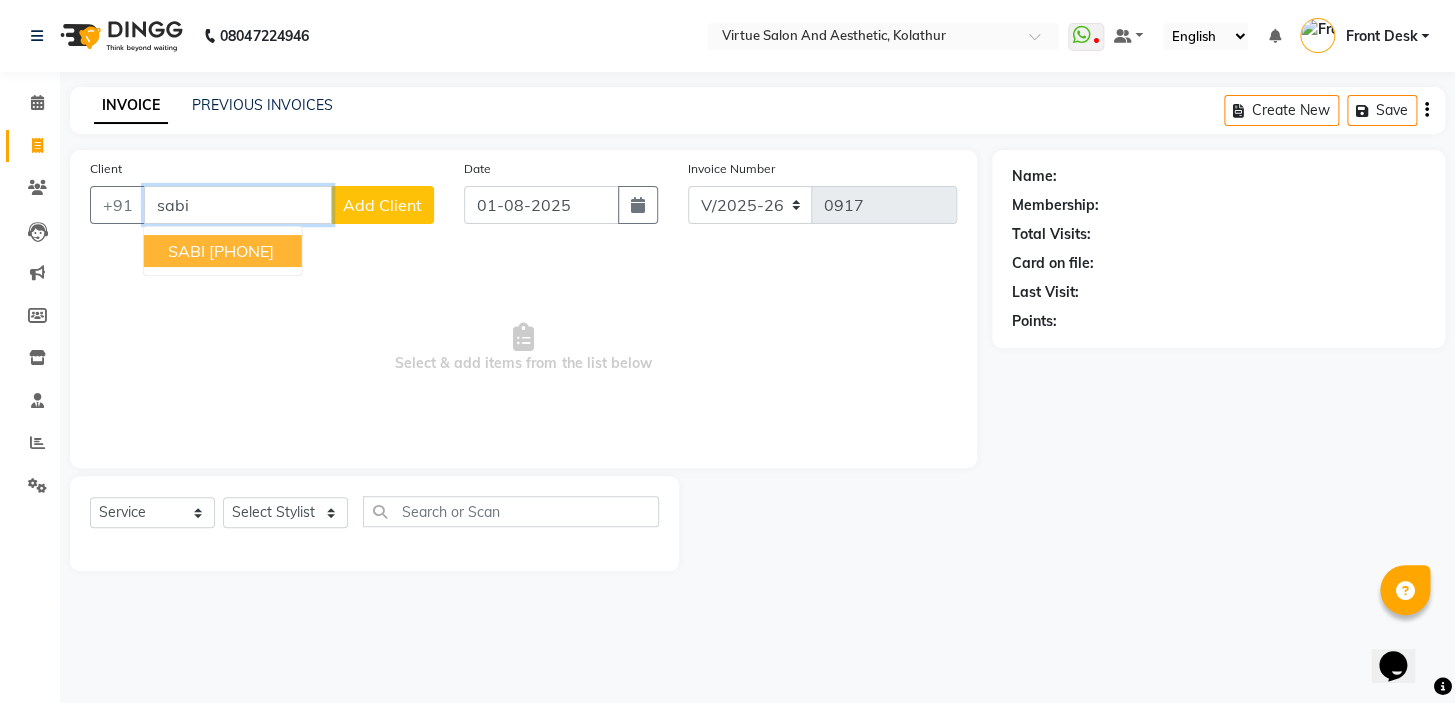 drag, startPoint x: 217, startPoint y: 208, endPoint x: 155, endPoint y: 166, distance: 74.88658 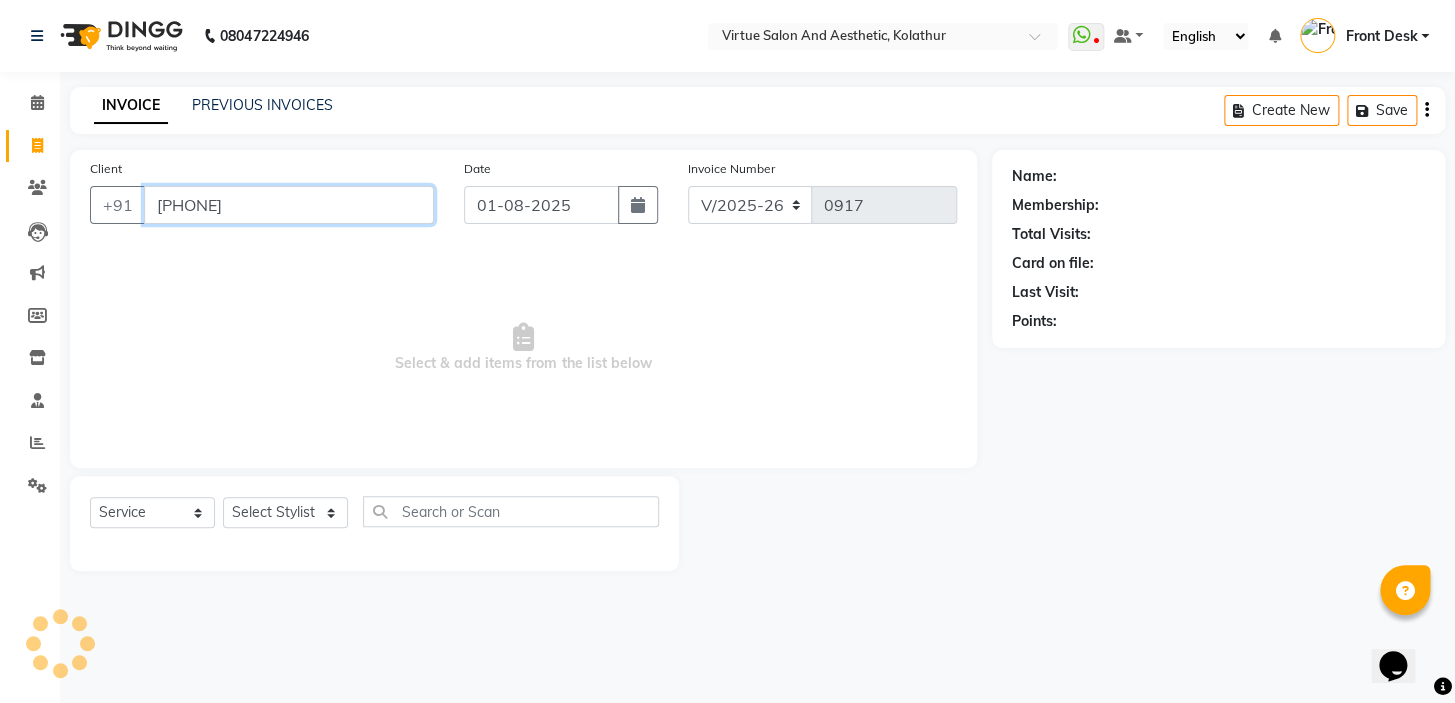type on "[PHONE]" 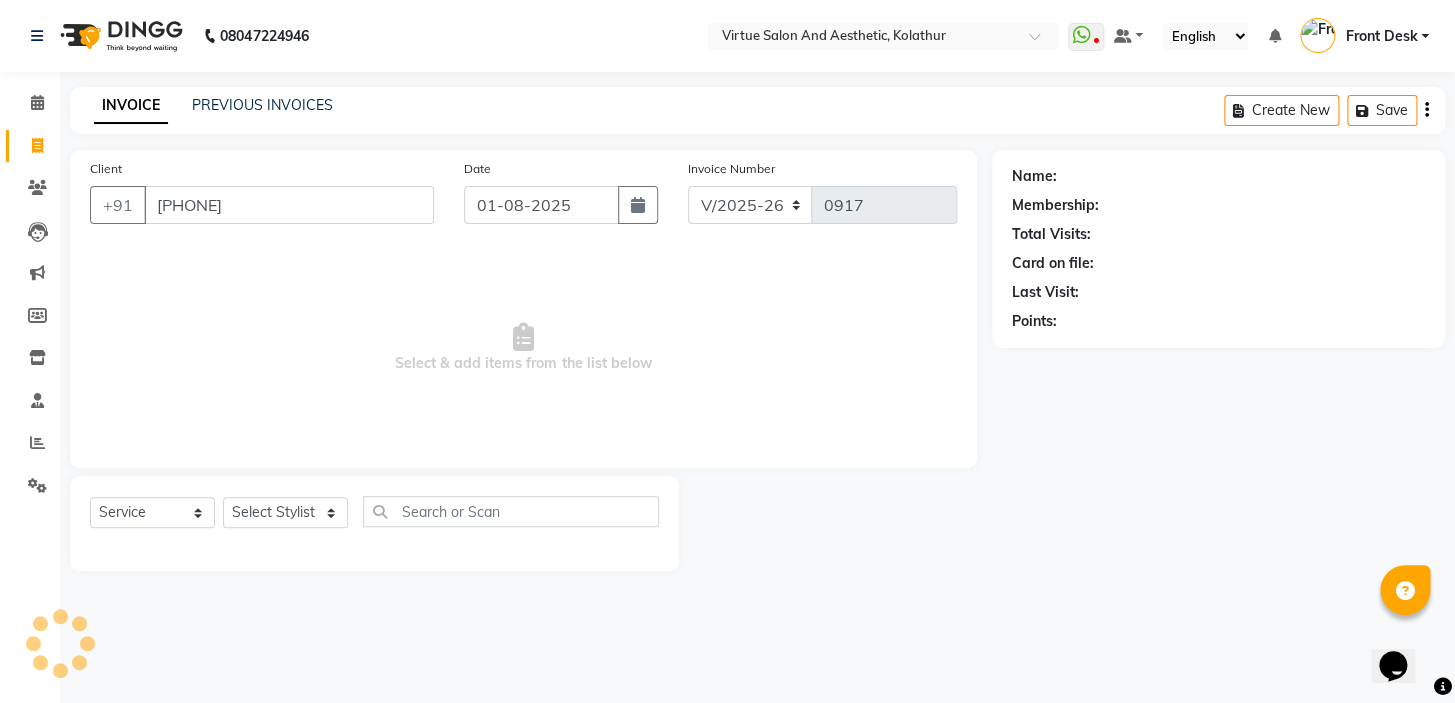 select on "1: Object" 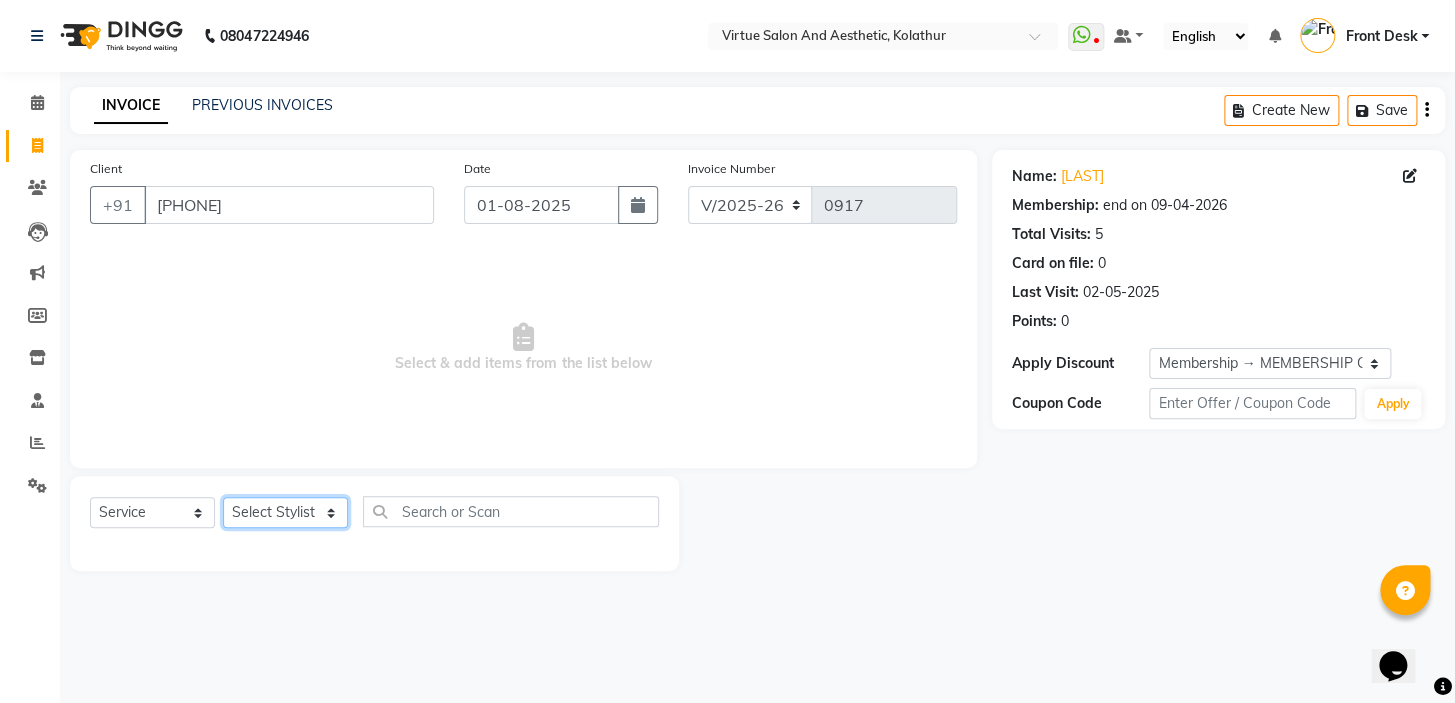 click on "Select Stylist BALAJI DIVYA FAMITHA Front Desk ILAKKIYA ISHWARYA MANISHA MILLI RAJAN RAMESH" 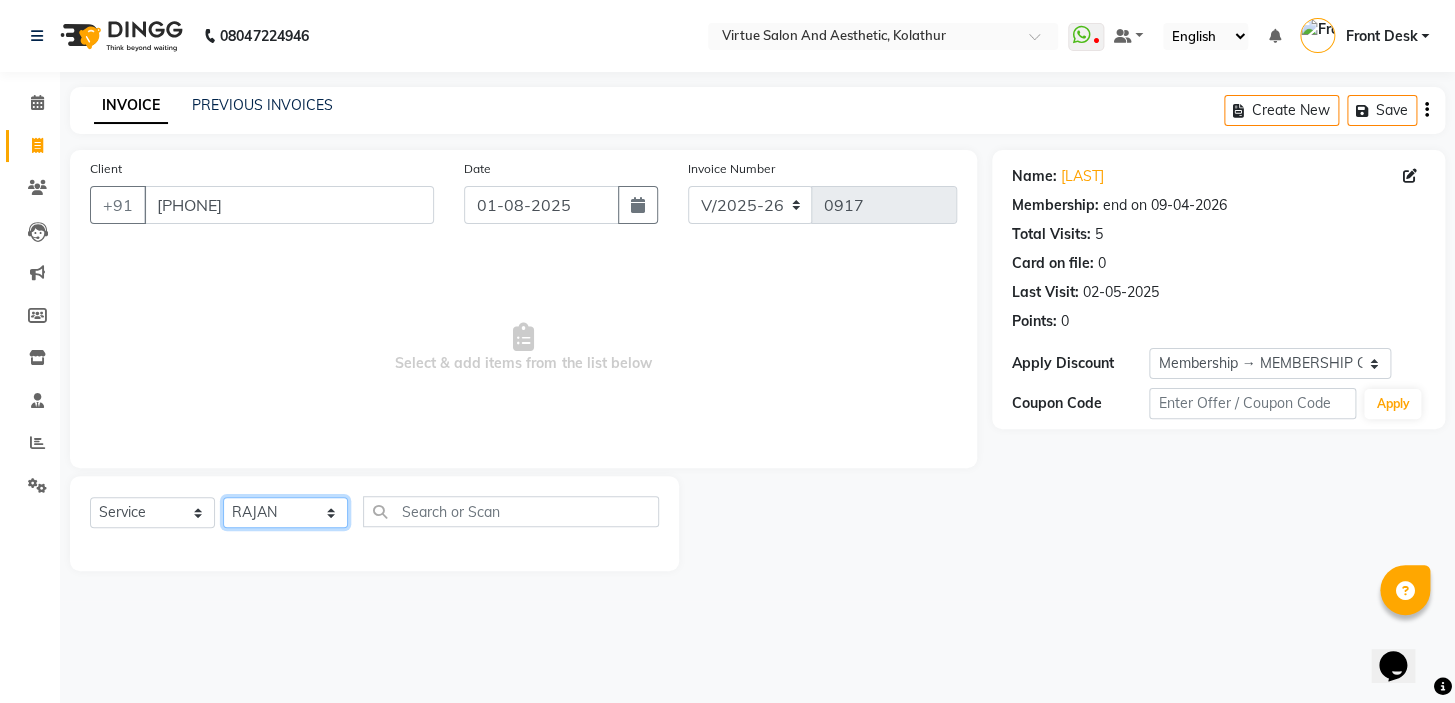 click on "Select Stylist BALAJI DIVYA FAMITHA Front Desk ILAKKIYA ISHWARYA MANISHA MILLI RAJAN RAMESH" 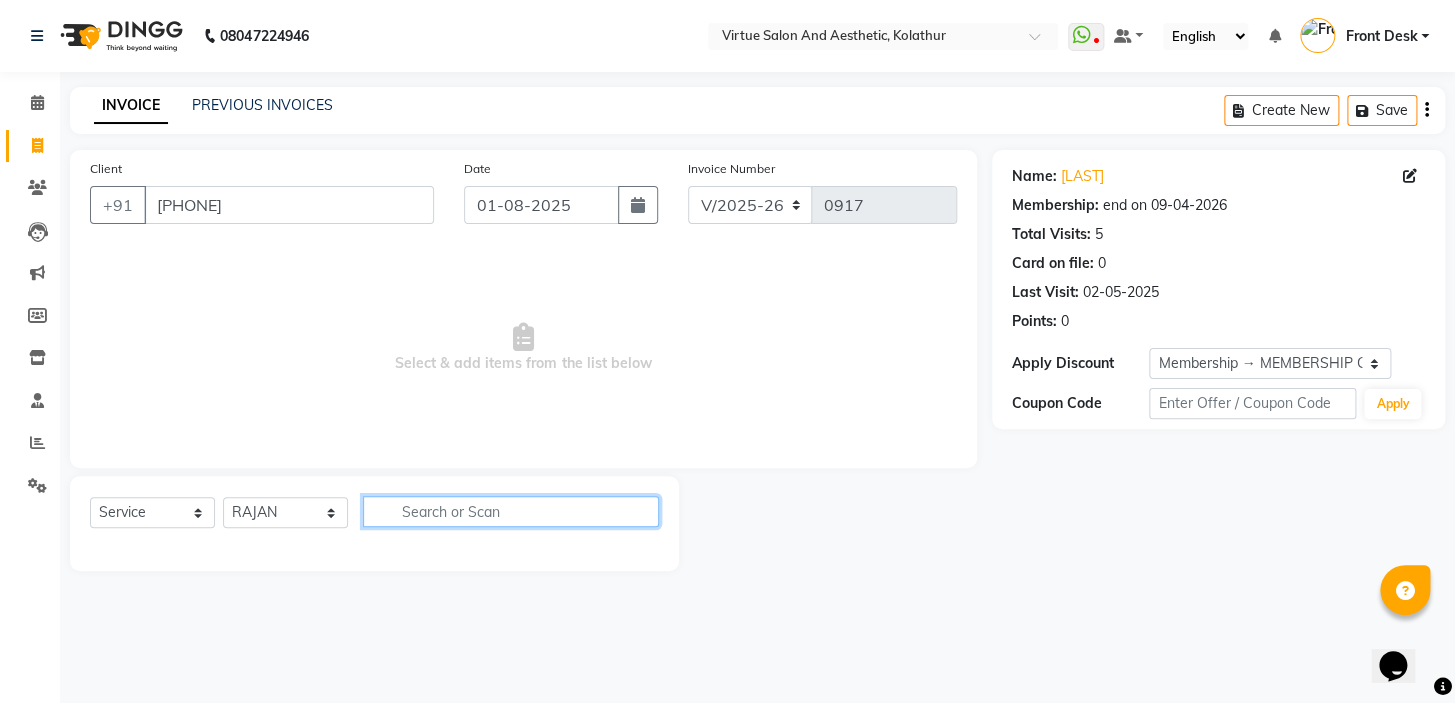 click 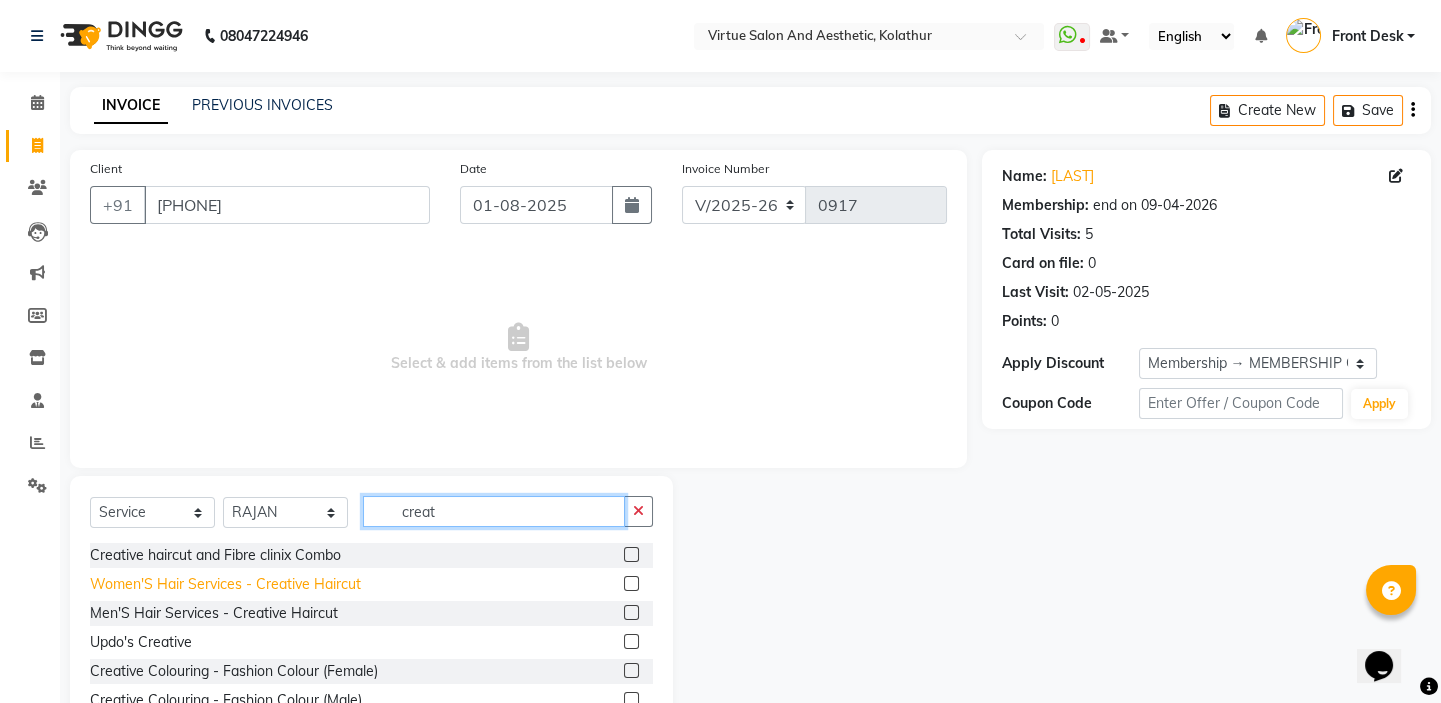type on "creat" 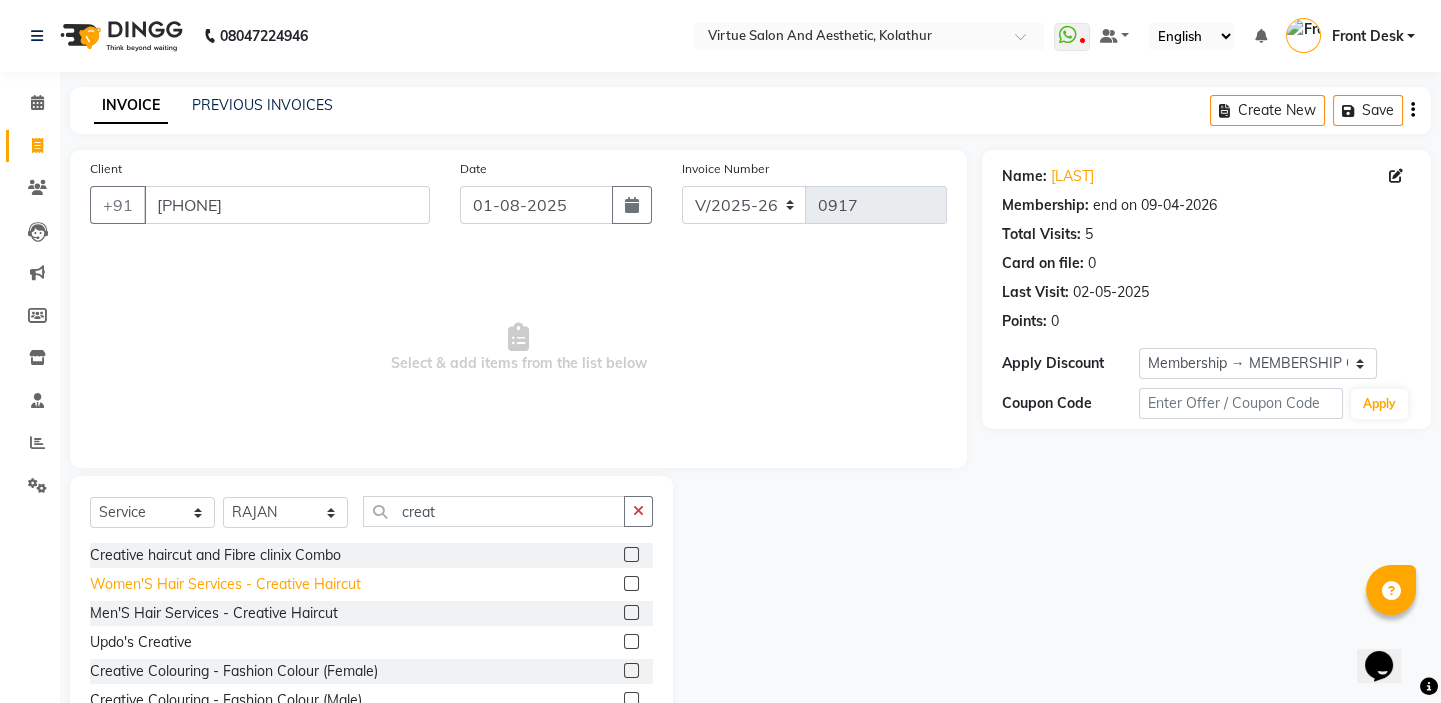 click on "Women'S Hair Services - Creative Haircut" 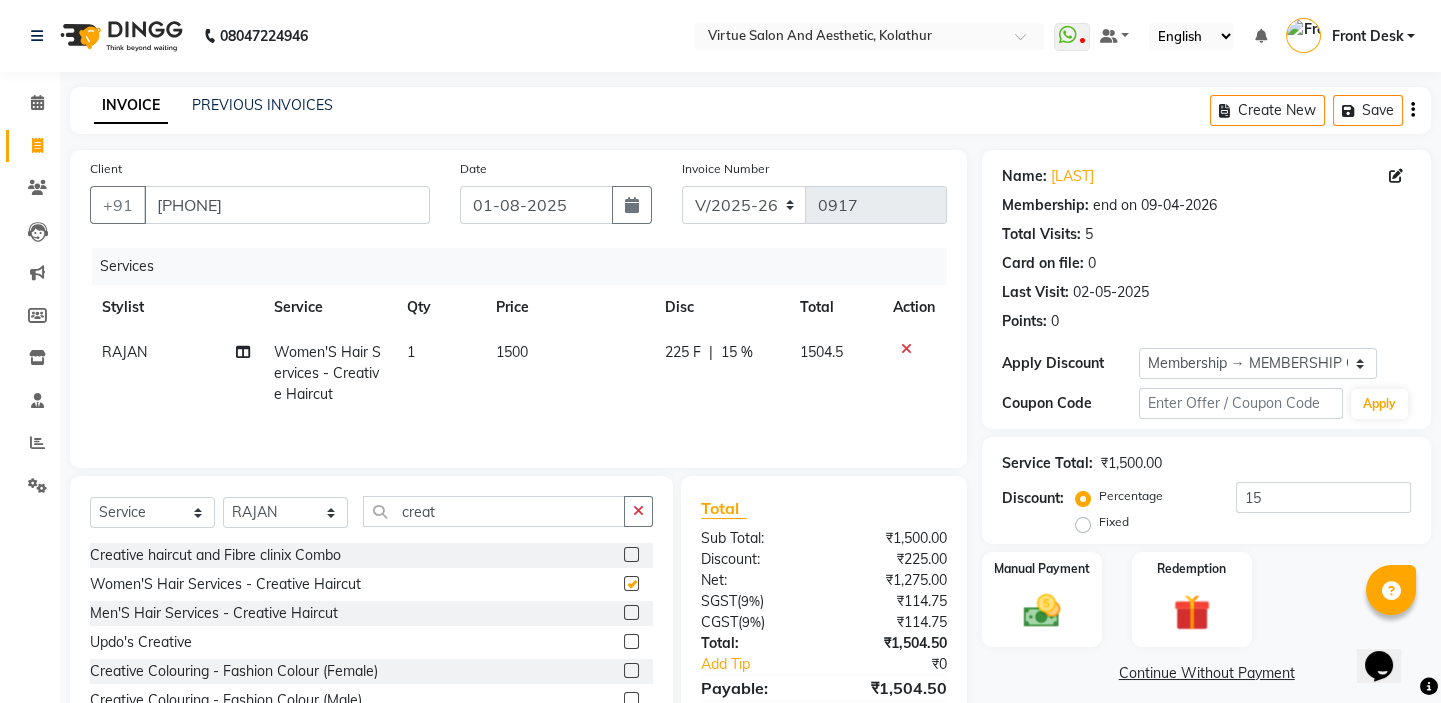 checkbox on "false" 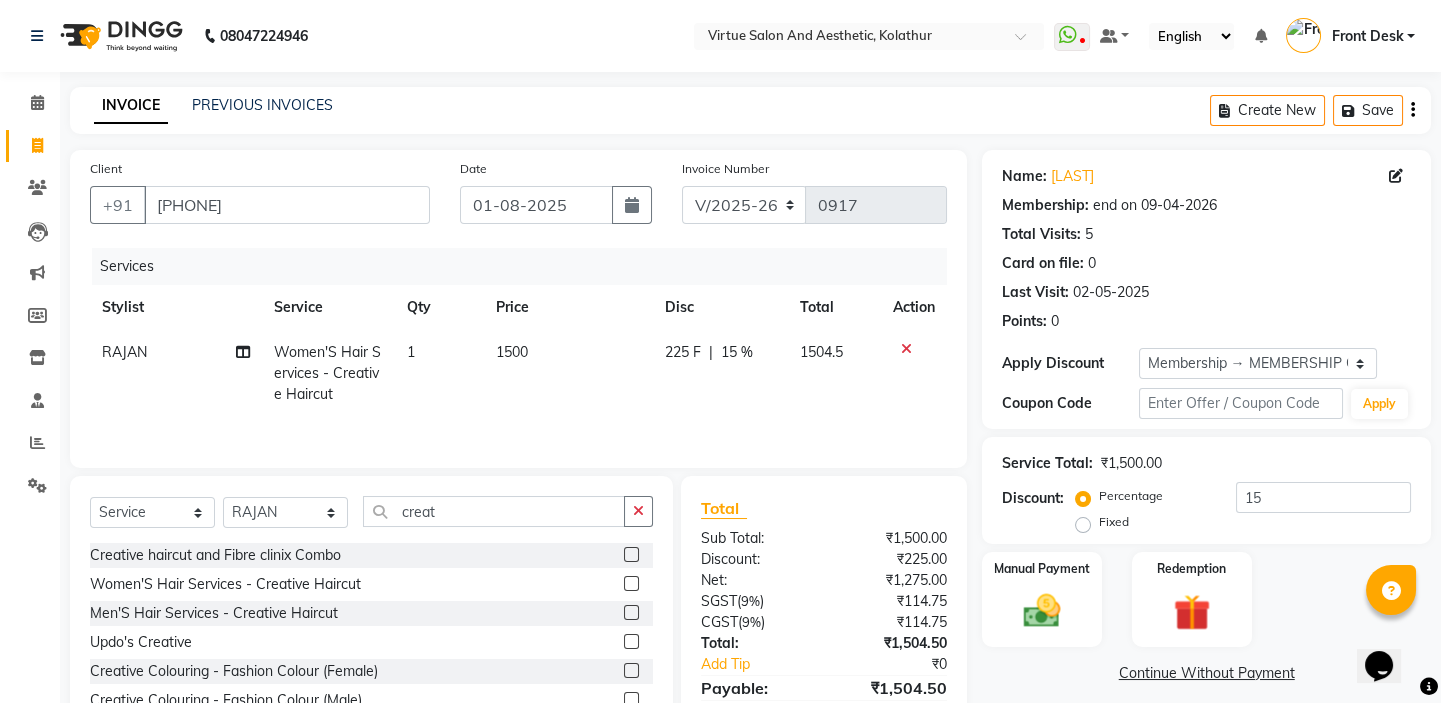 click on "1500" 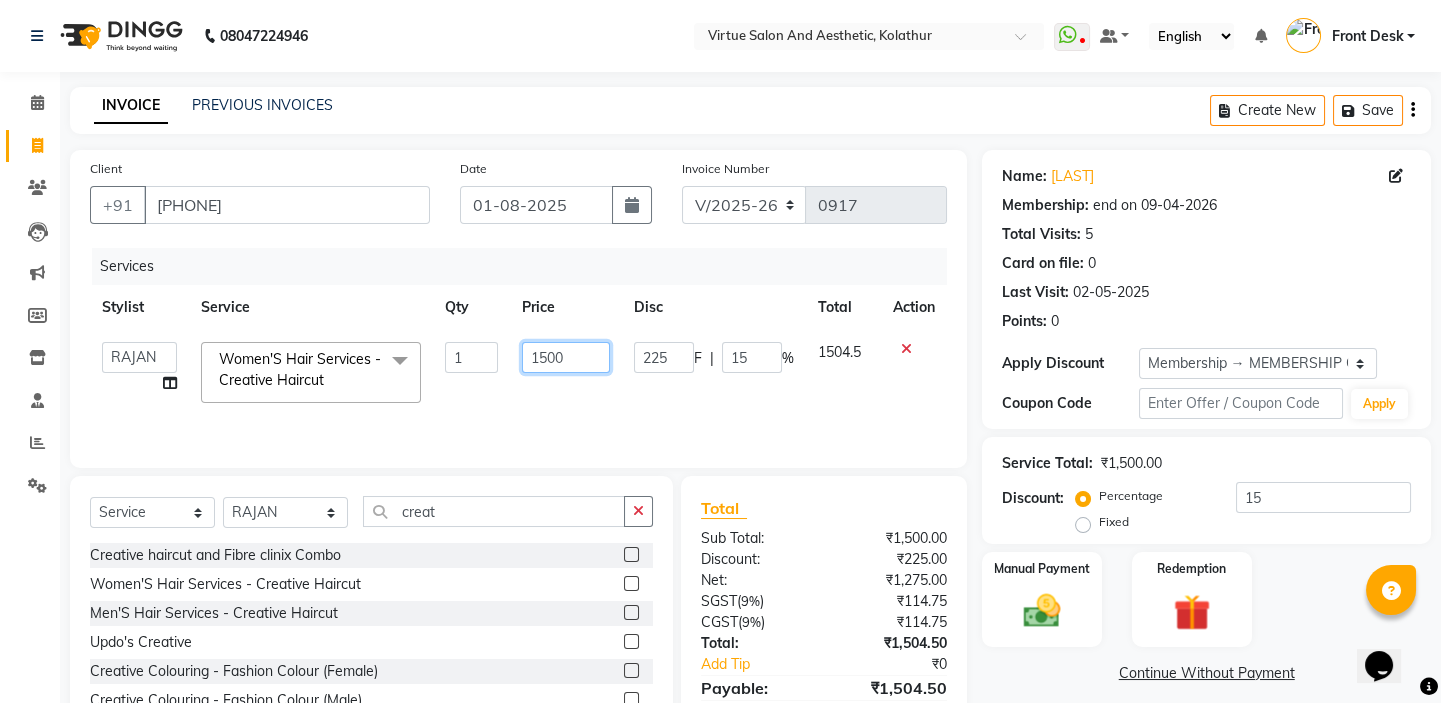 click on "1500" 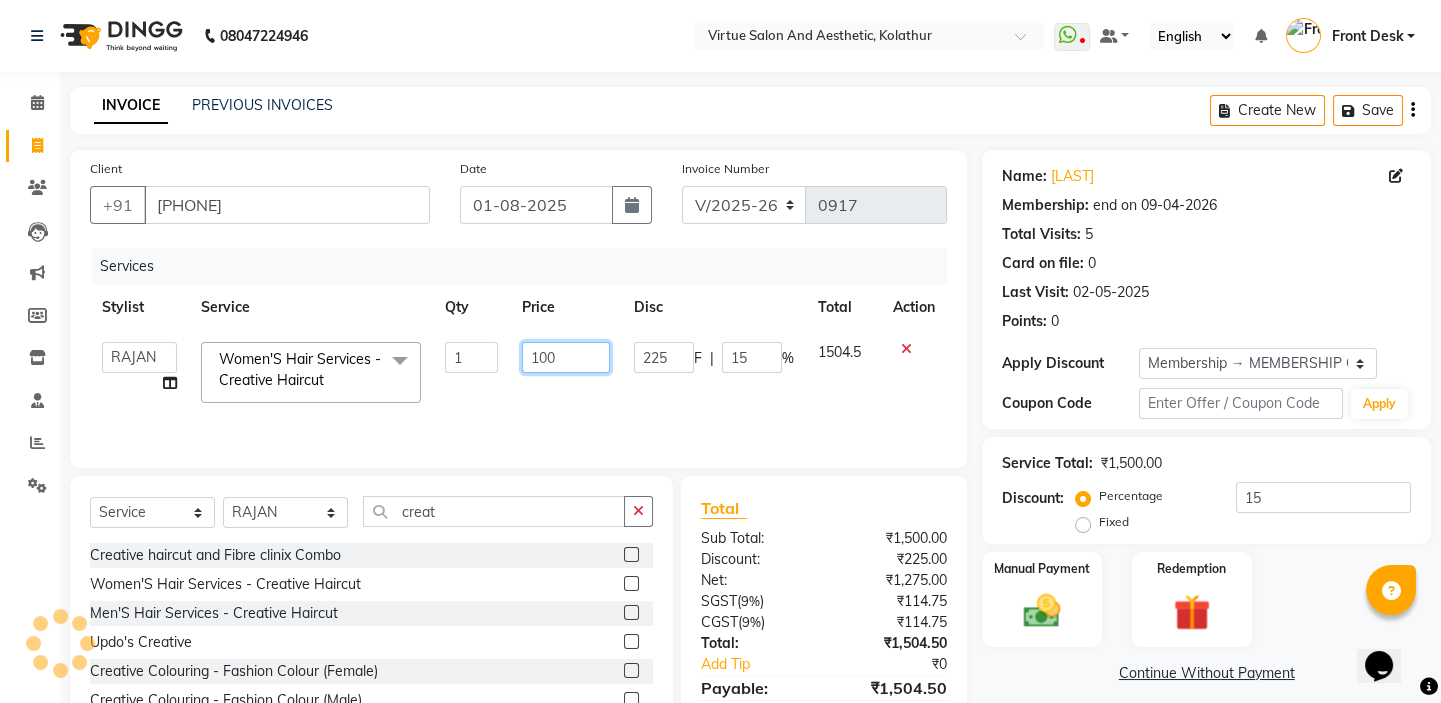 type on "1200" 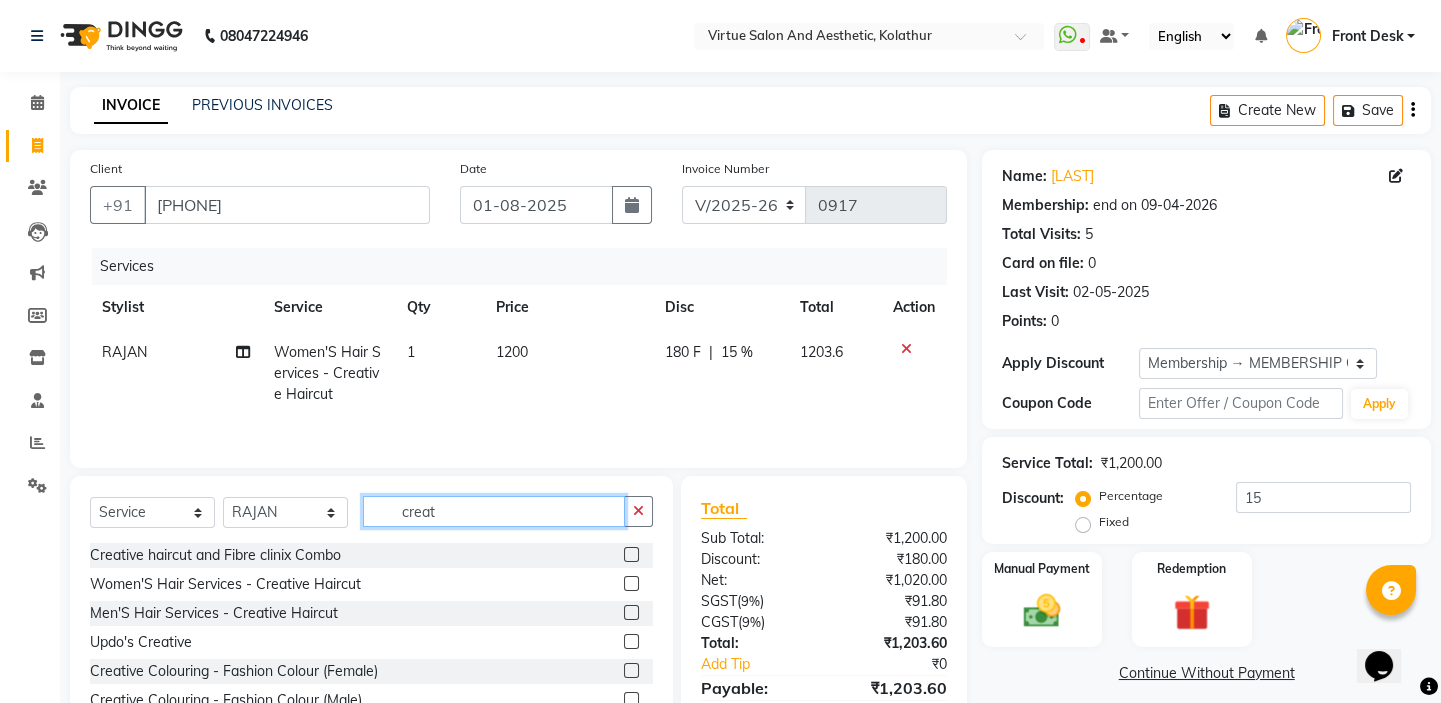 drag, startPoint x: 455, startPoint y: 509, endPoint x: 369, endPoint y: 498, distance: 86.70064 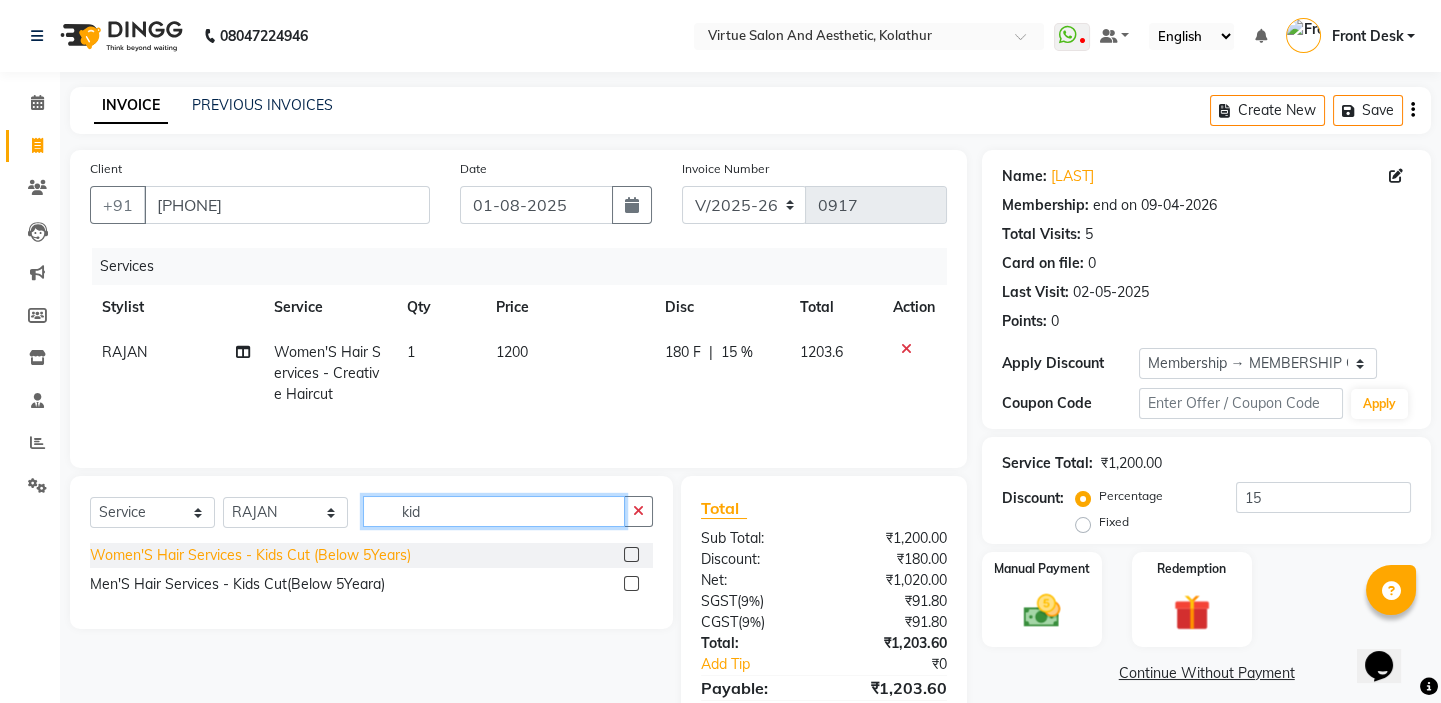 type on "kid" 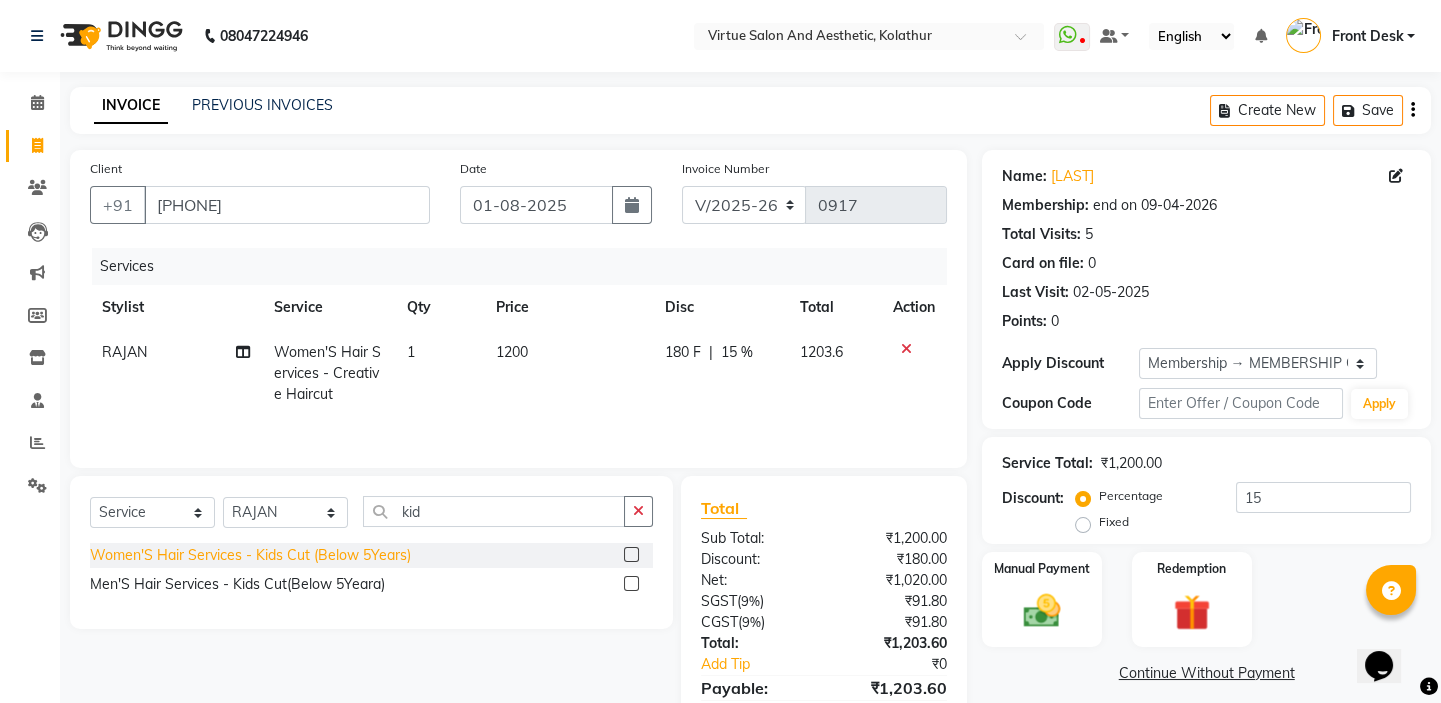 click on "Women'S Hair Services - Kids Cut (Below 5Years)" 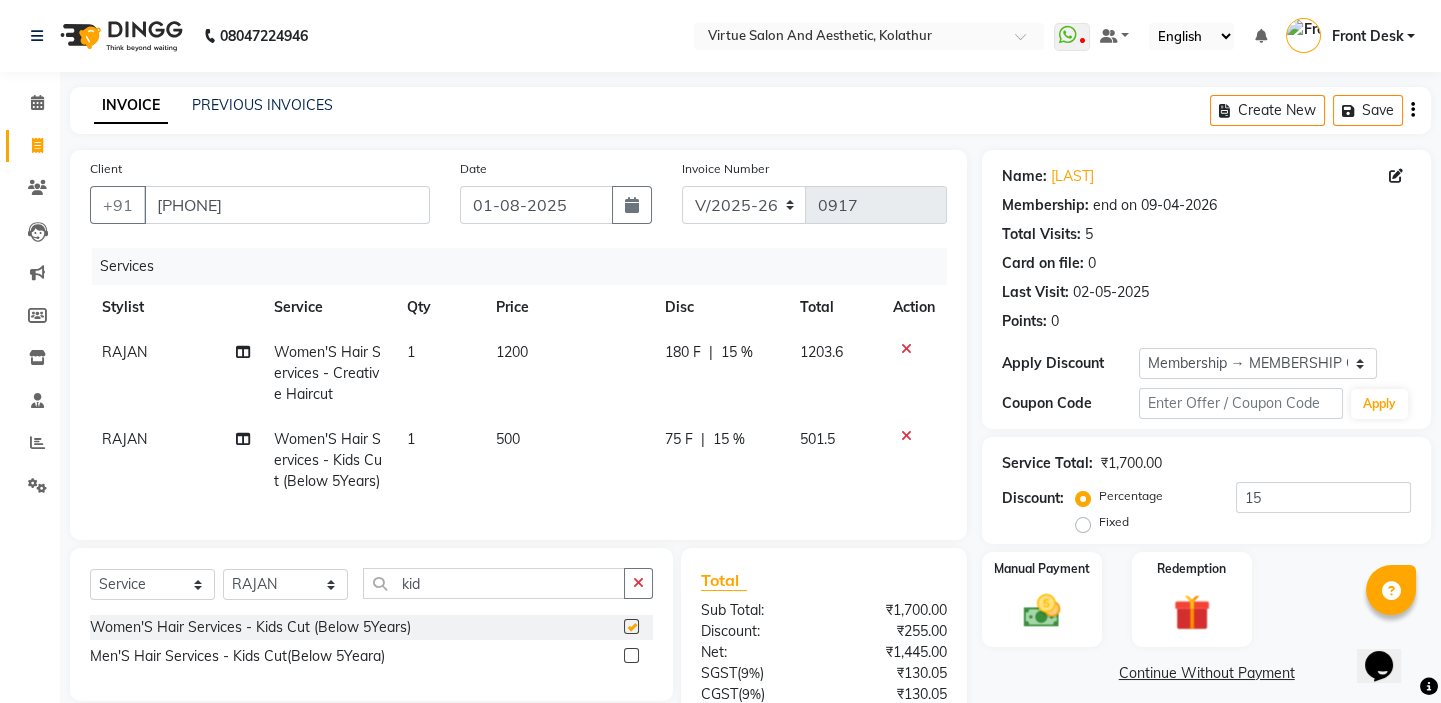 checkbox on "false" 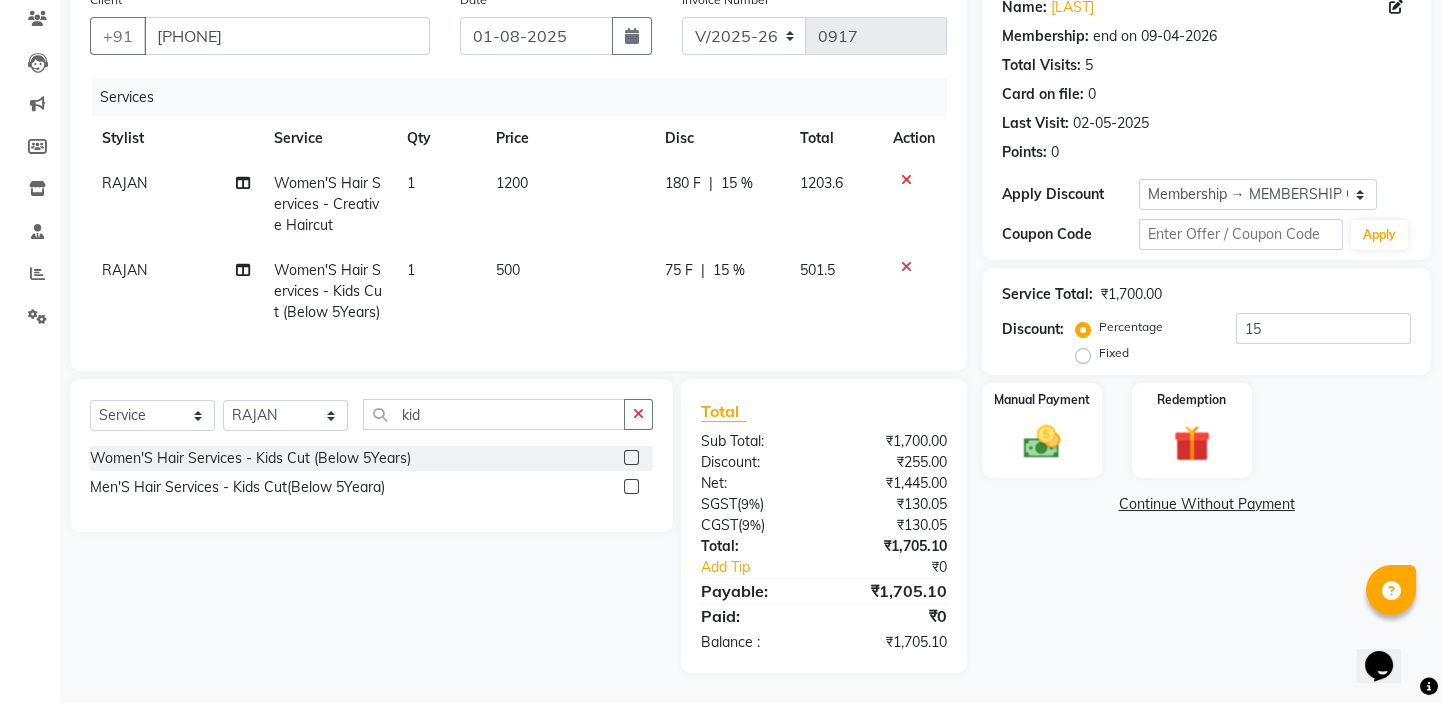 scroll, scrollTop: 183, scrollLeft: 0, axis: vertical 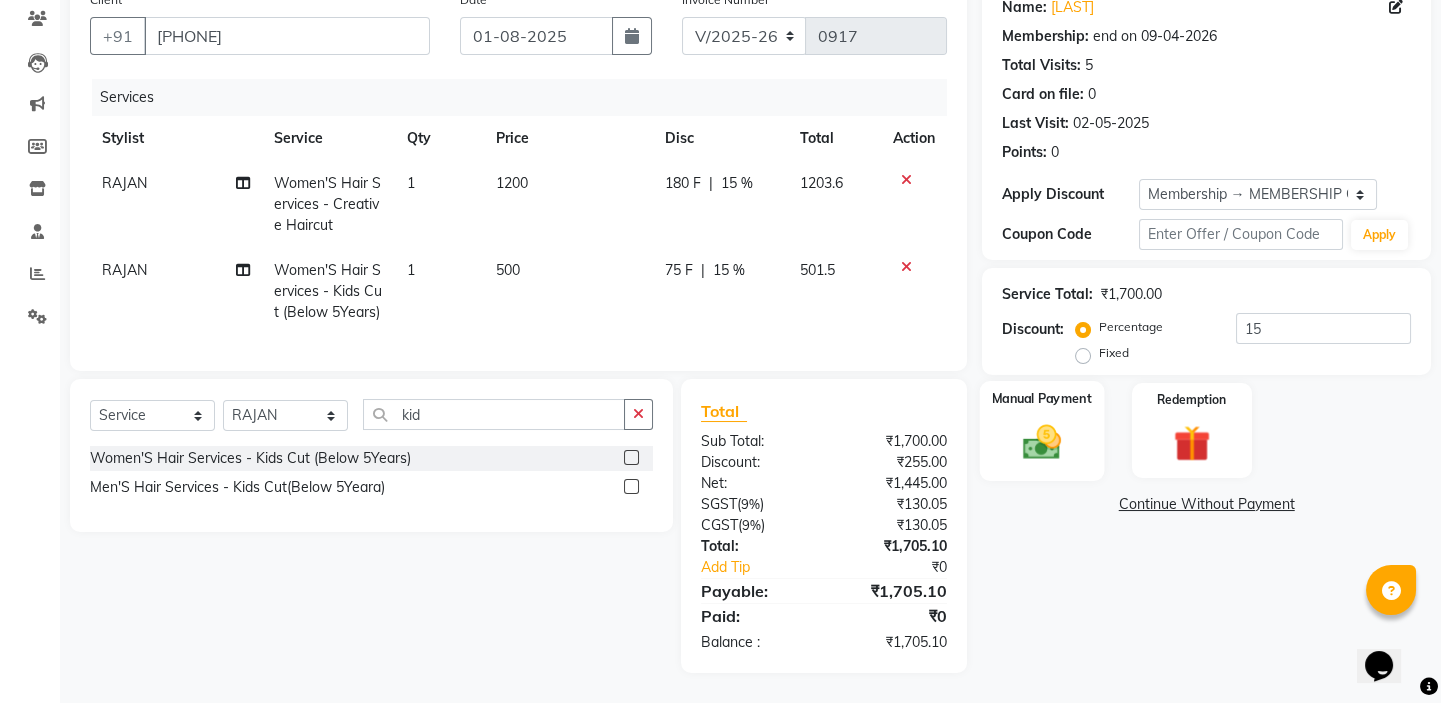 click 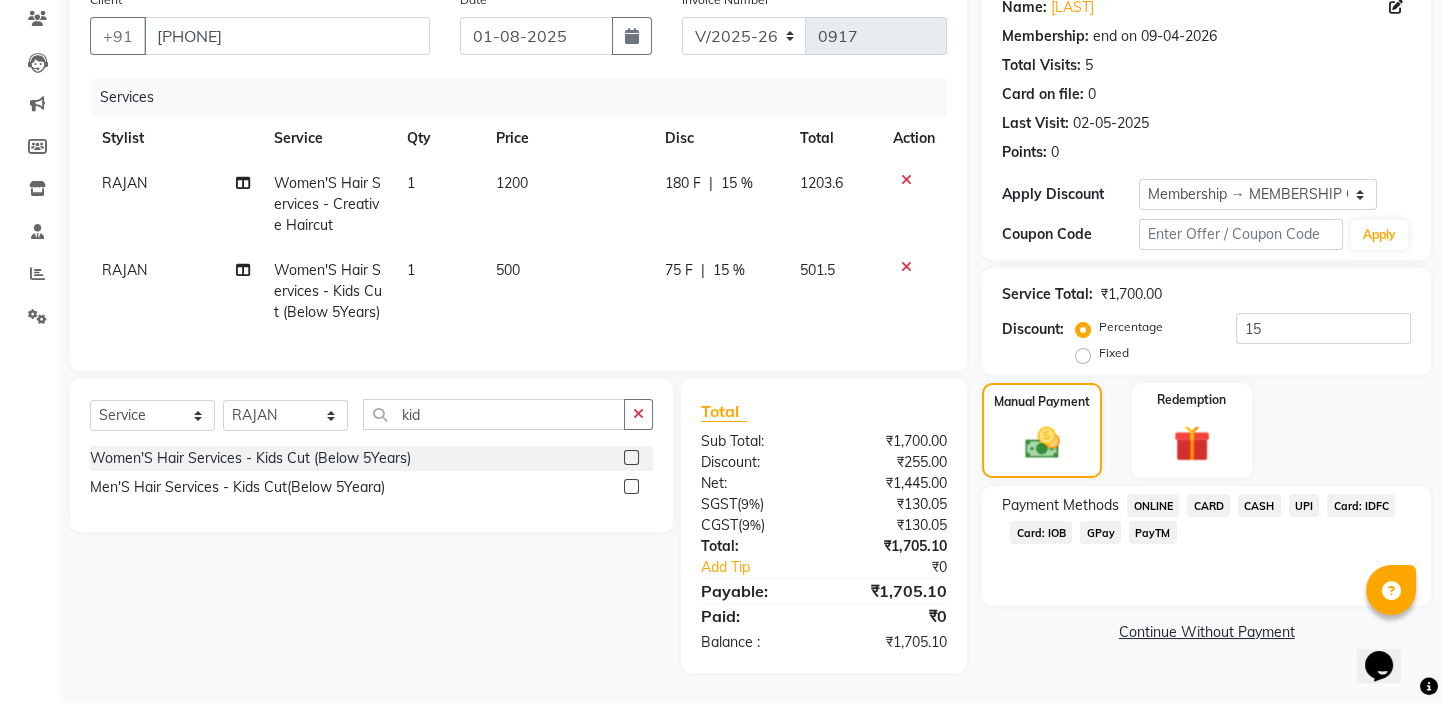 click on "UPI" 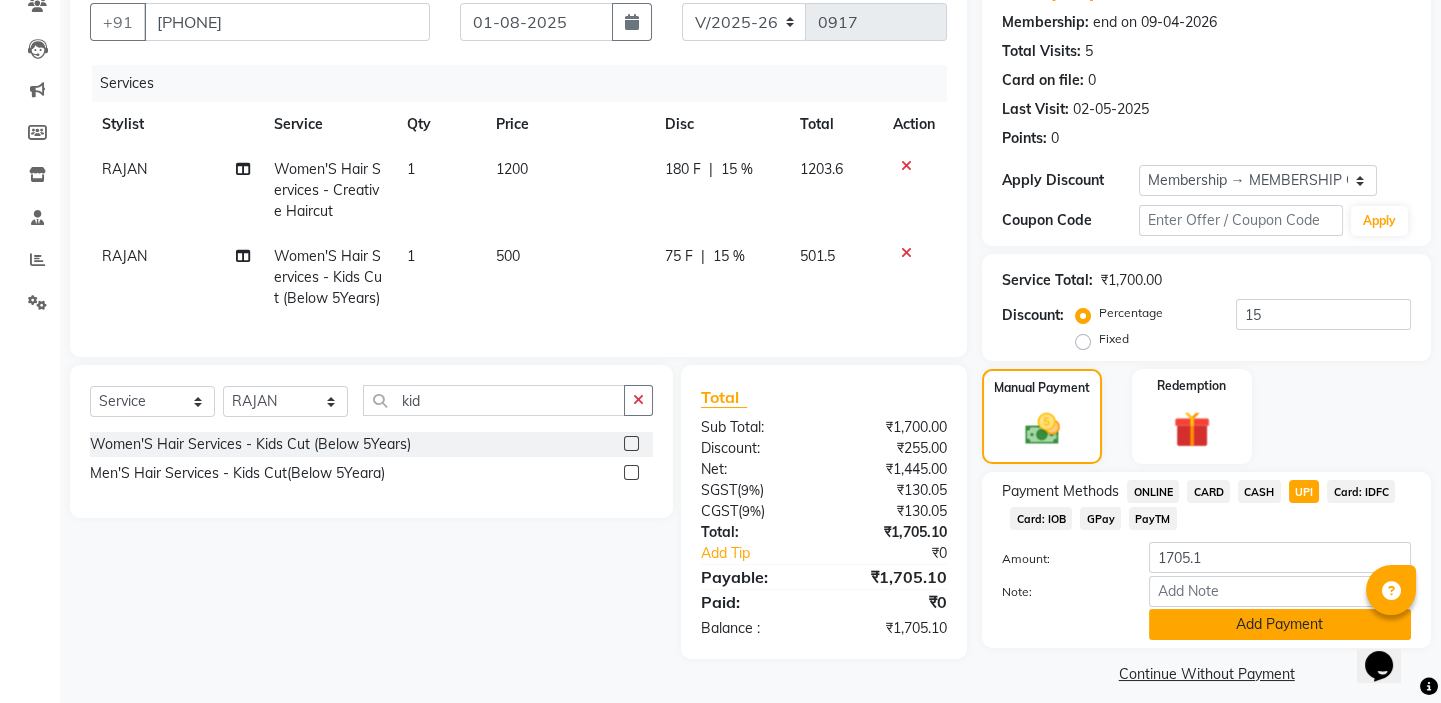 click on "Add Payment" 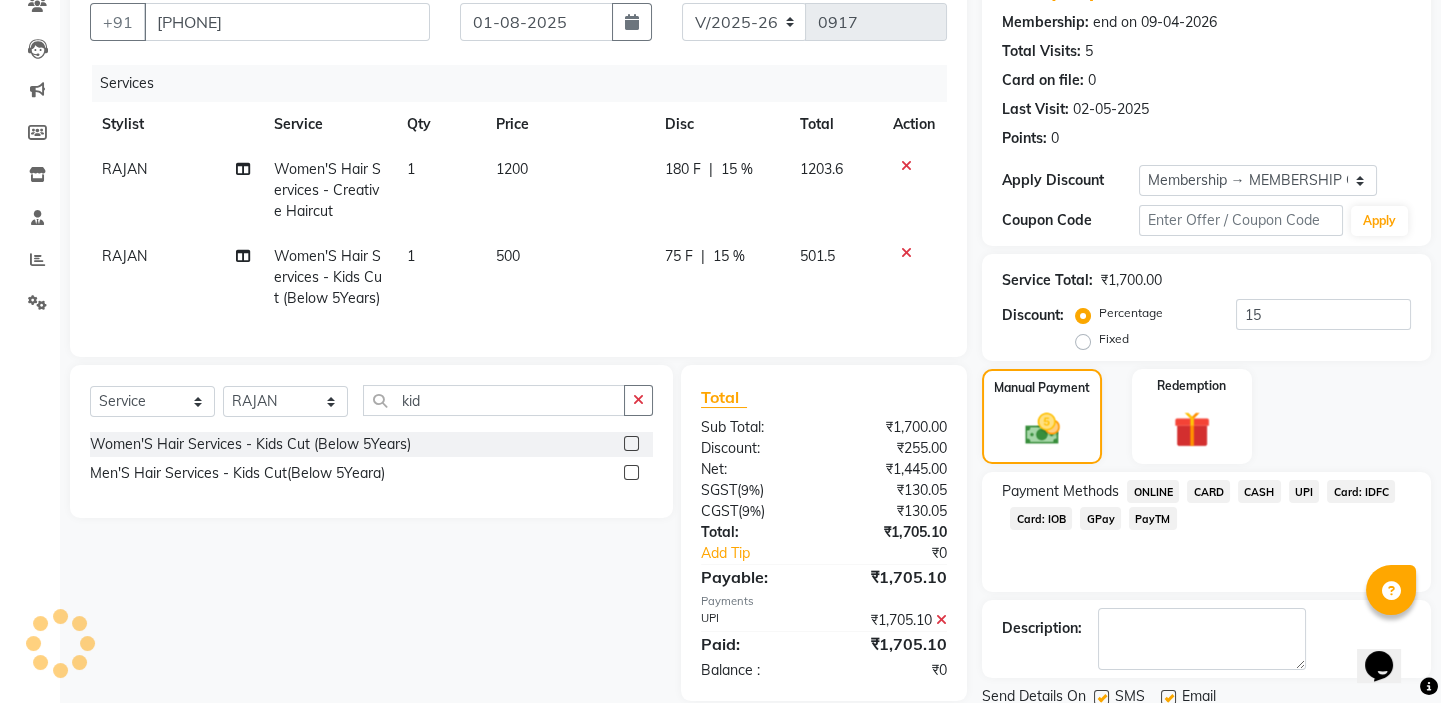 scroll, scrollTop: 255, scrollLeft: 0, axis: vertical 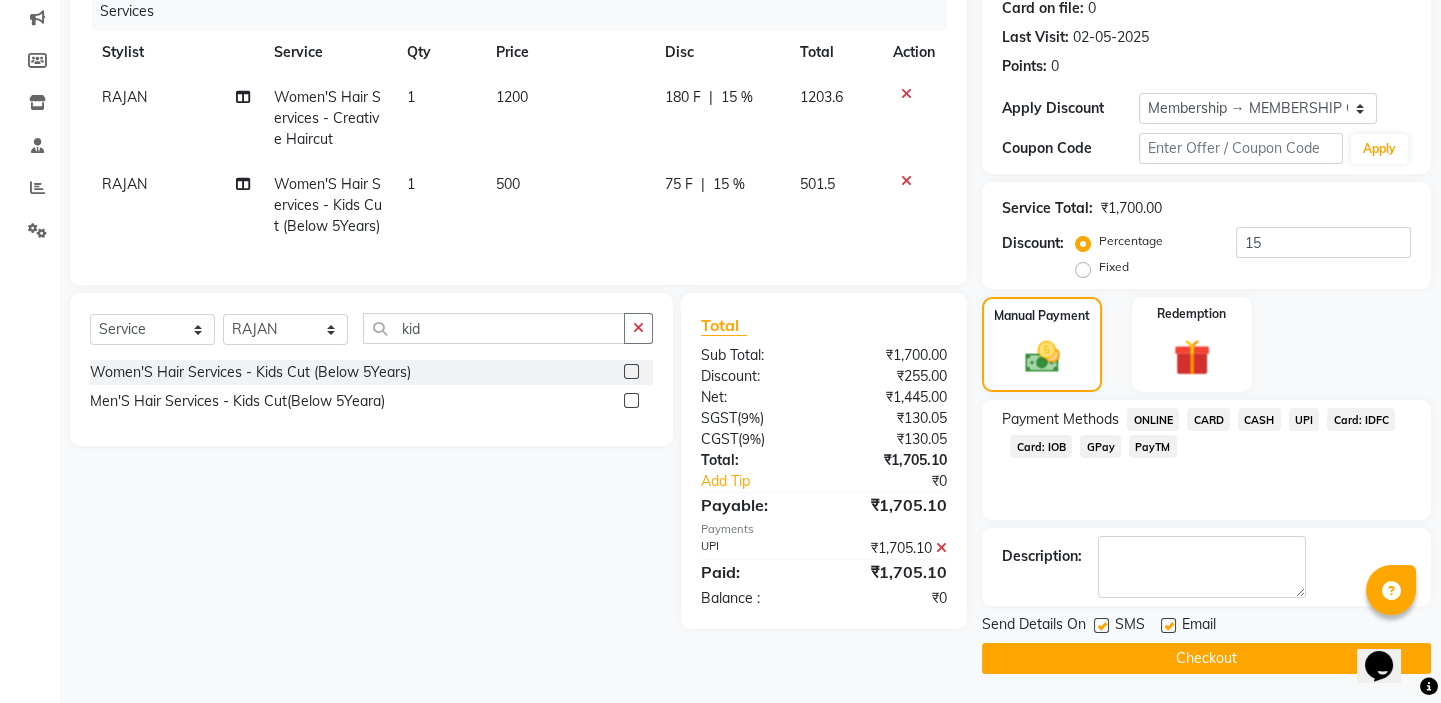 click on "Checkout" 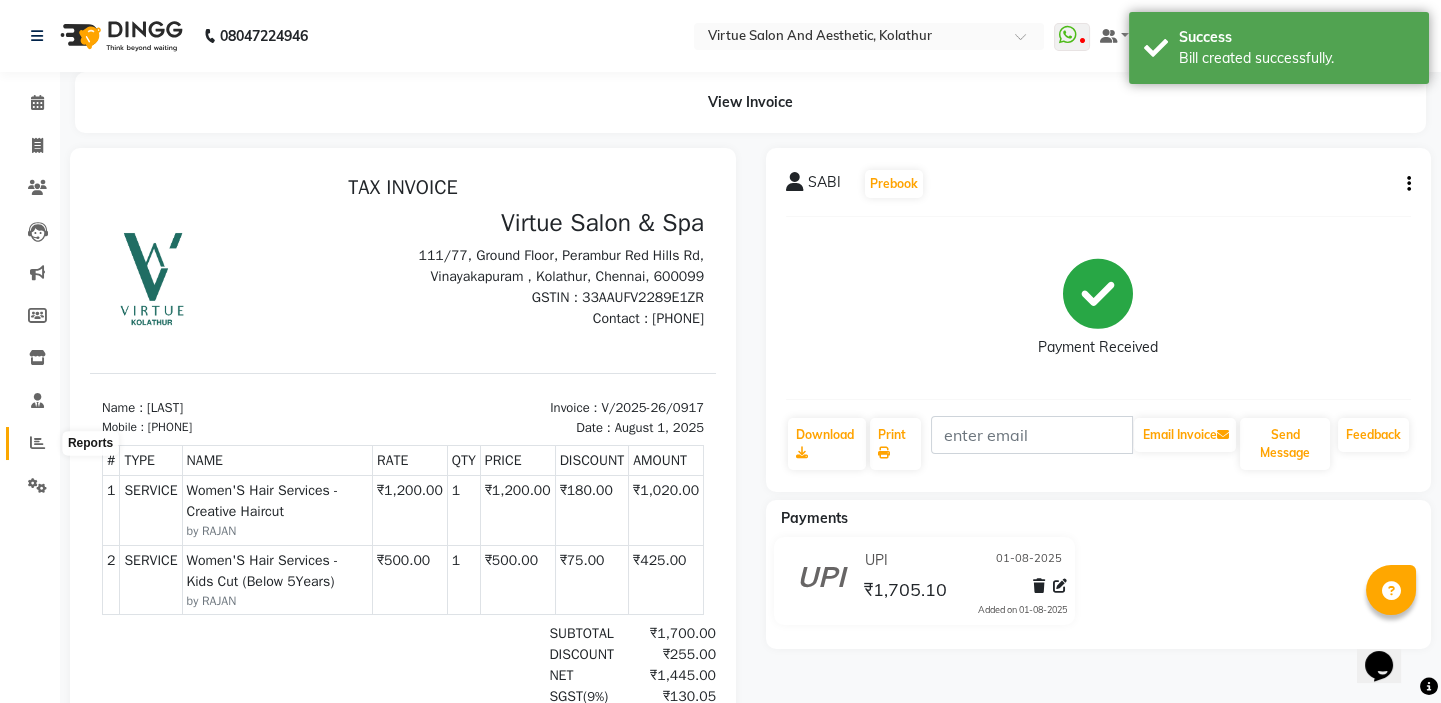 scroll, scrollTop: 0, scrollLeft: 0, axis: both 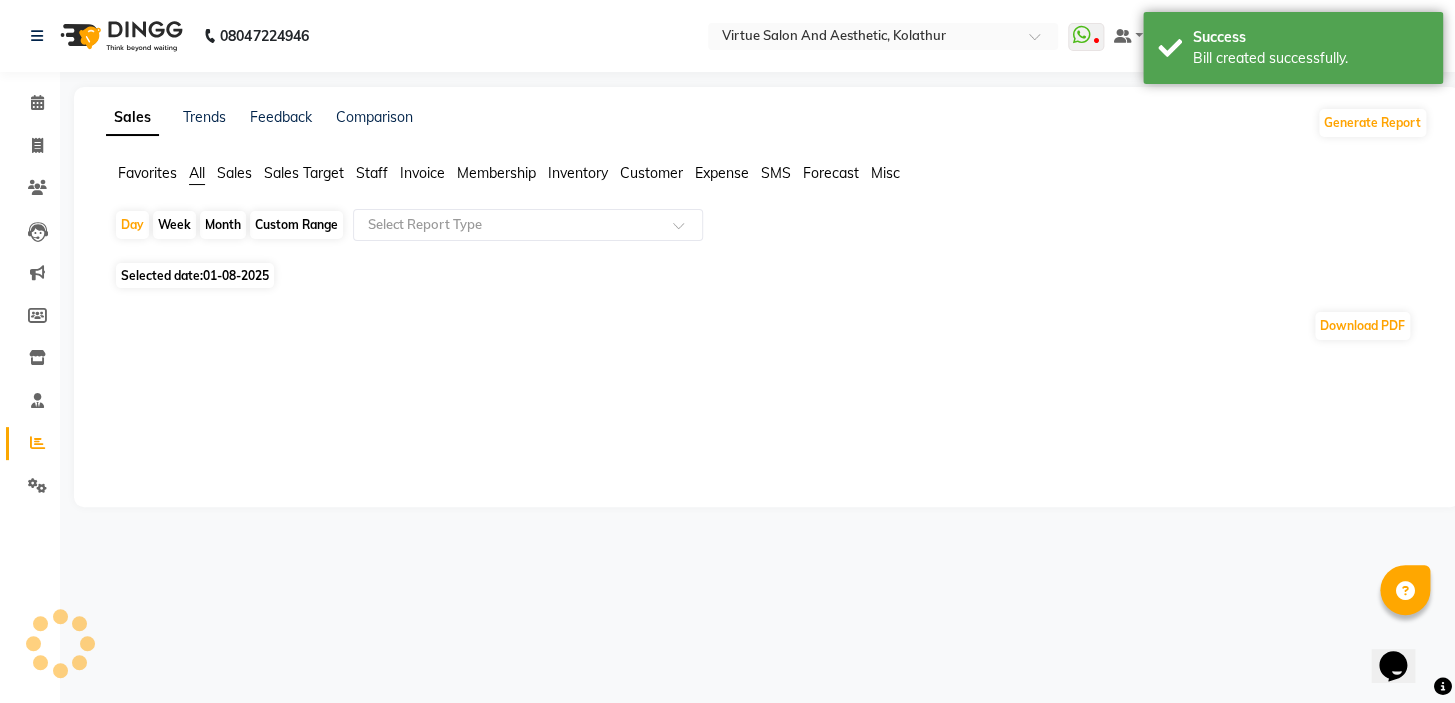 click on "Sales" 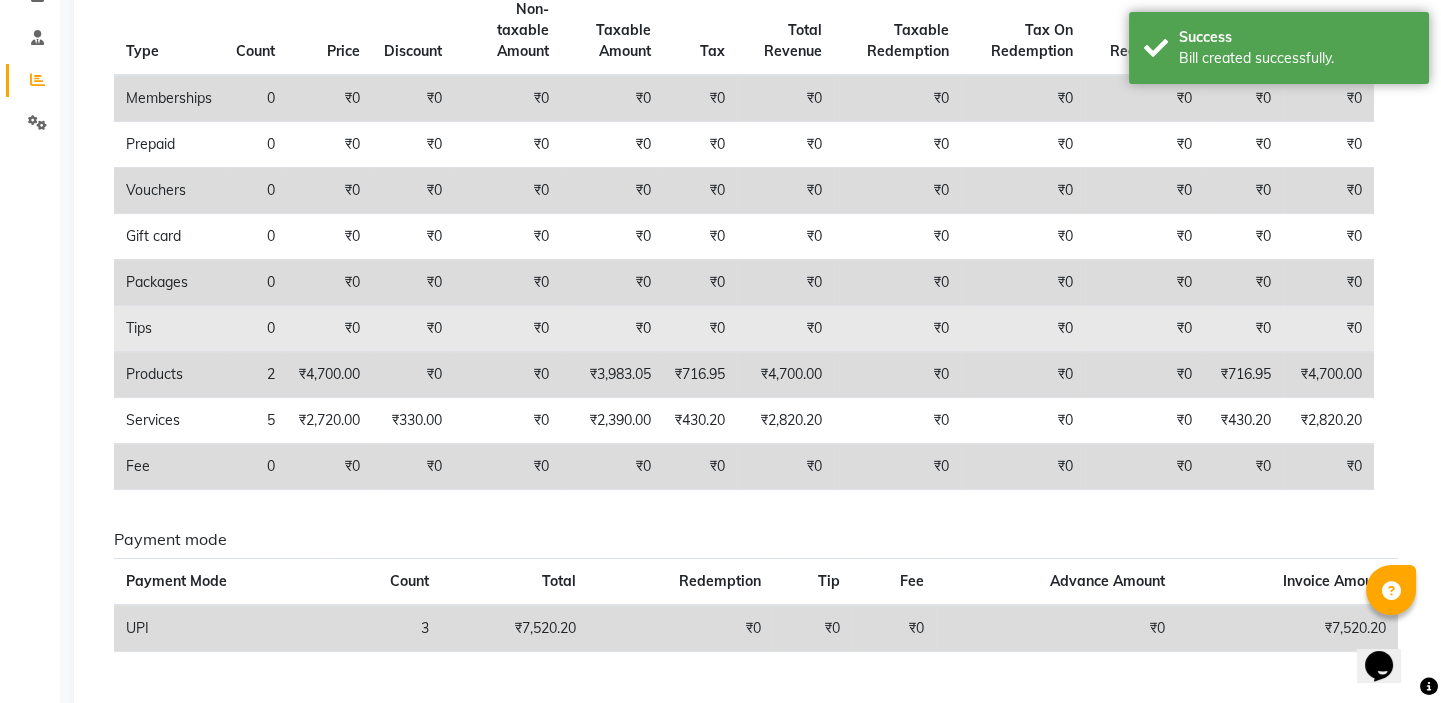 scroll, scrollTop: 0, scrollLeft: 0, axis: both 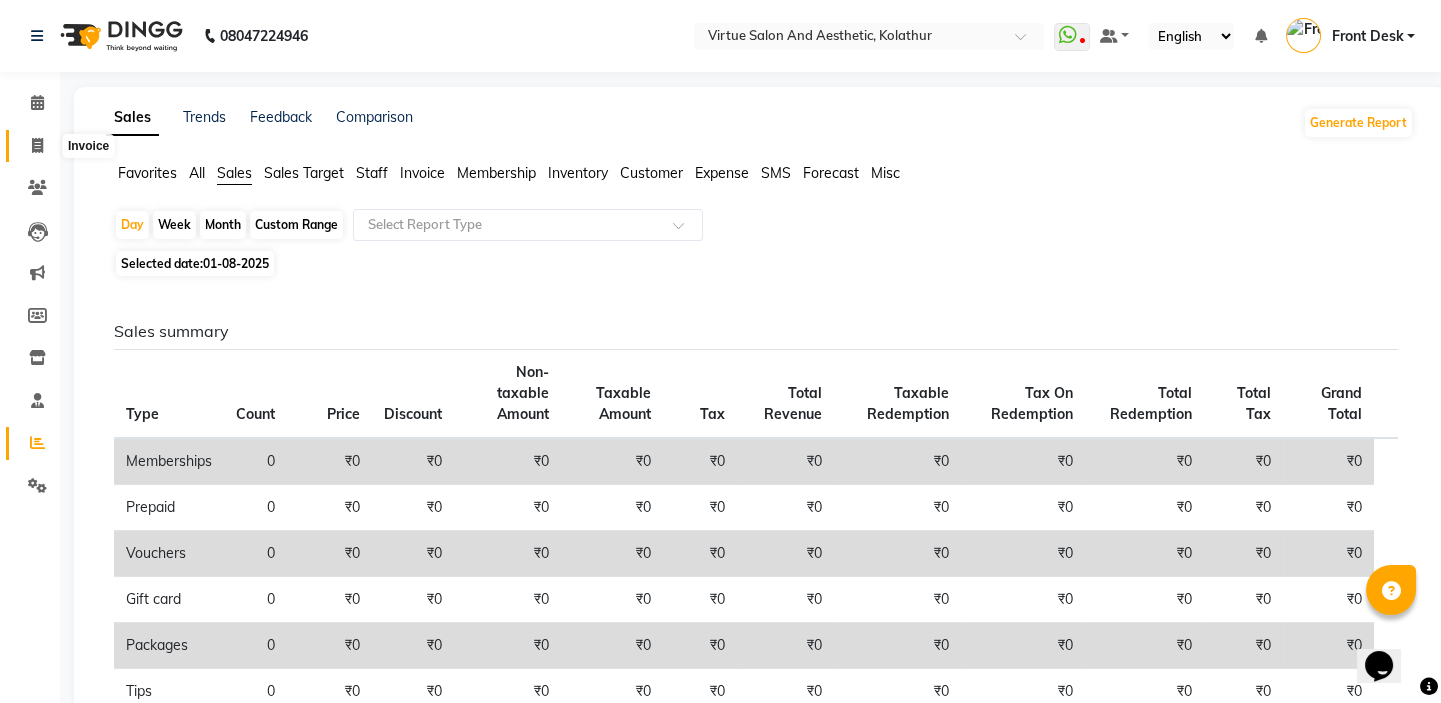 click 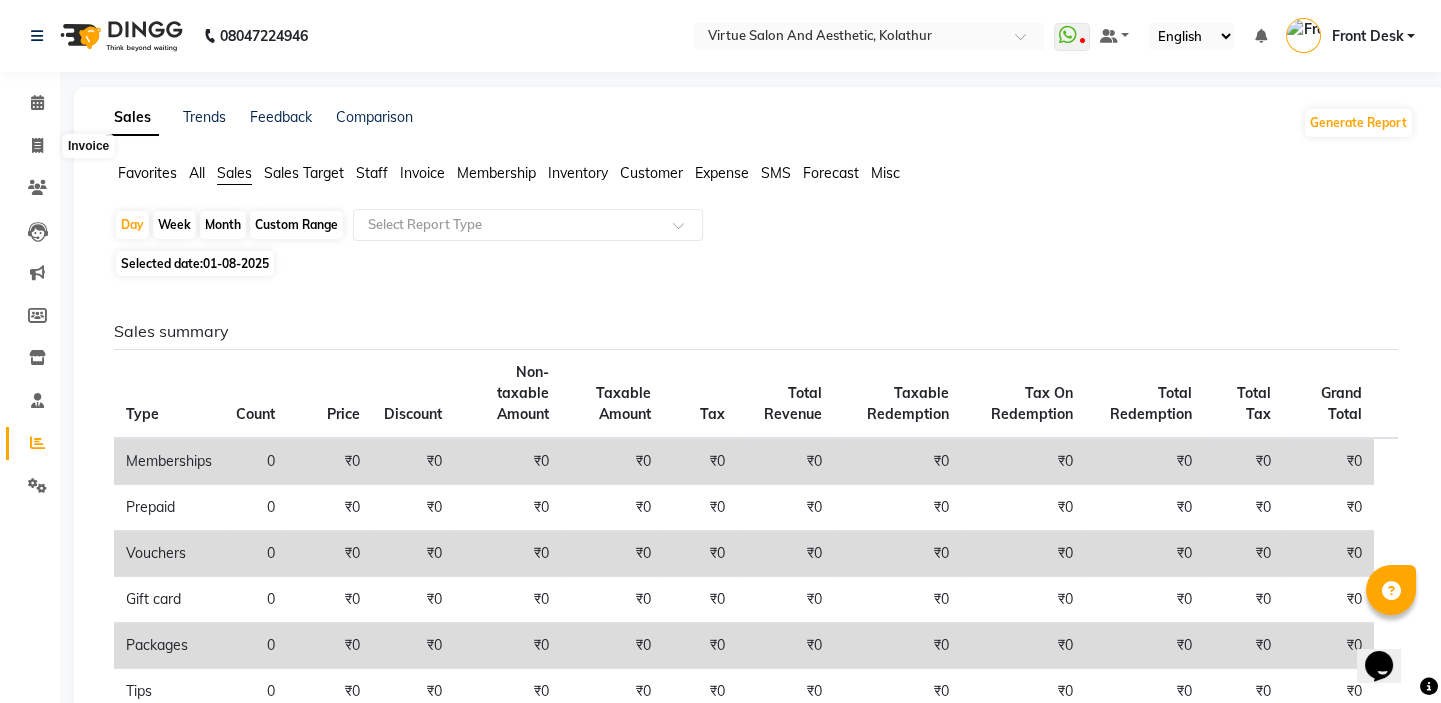 select on "service" 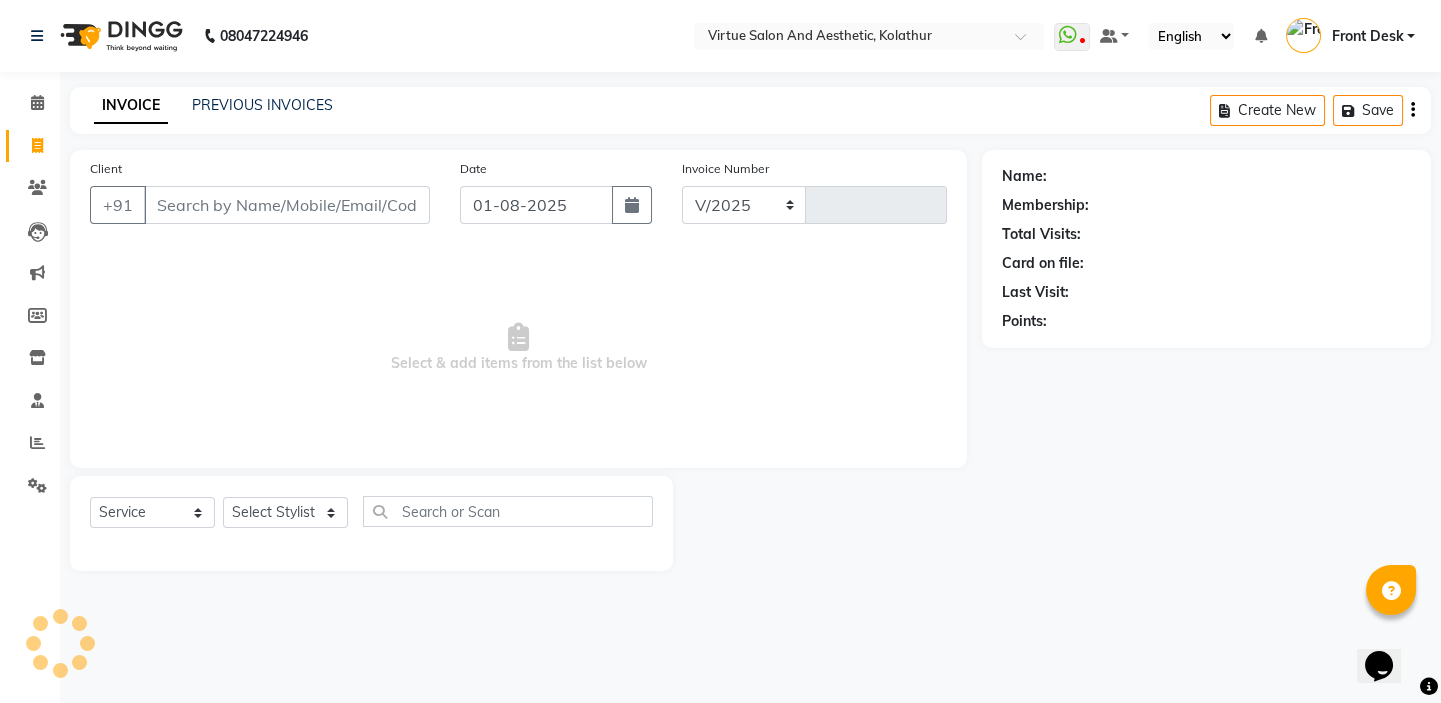 select on "7053" 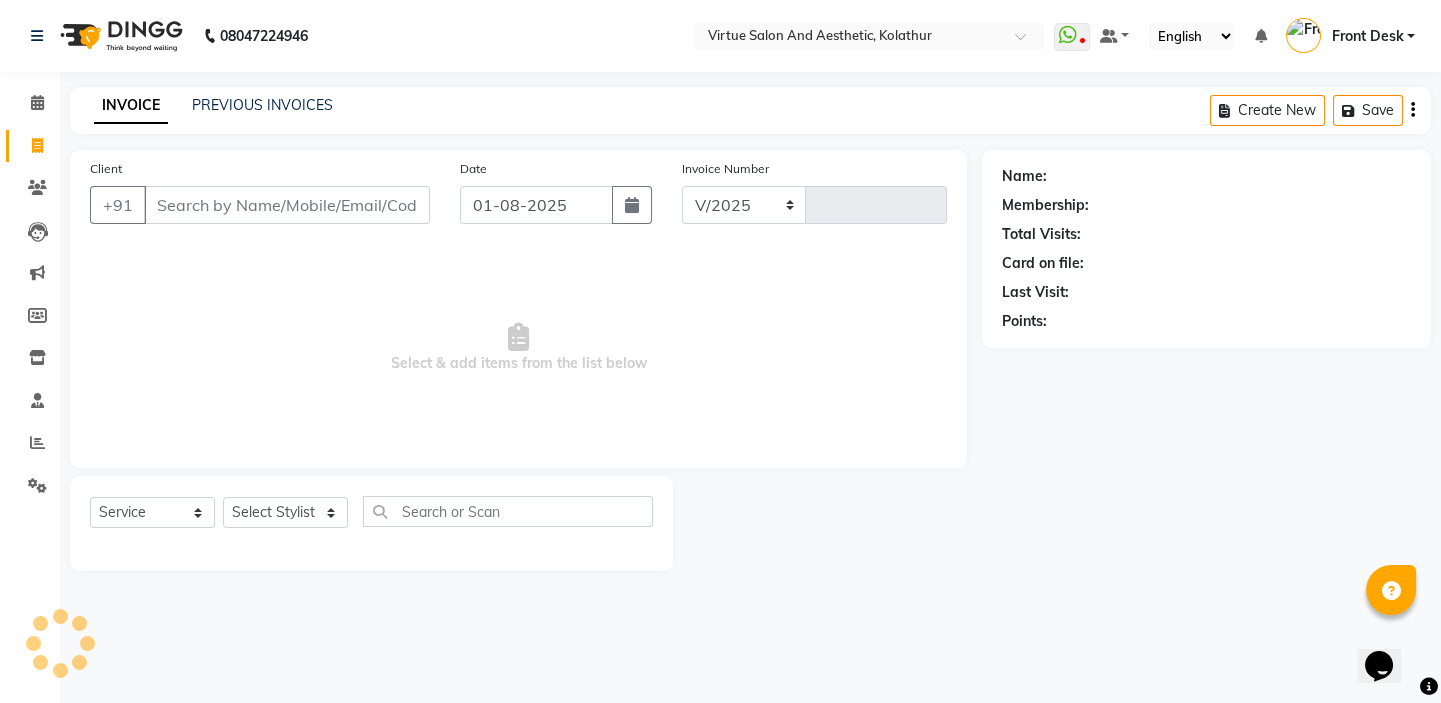type on "0918" 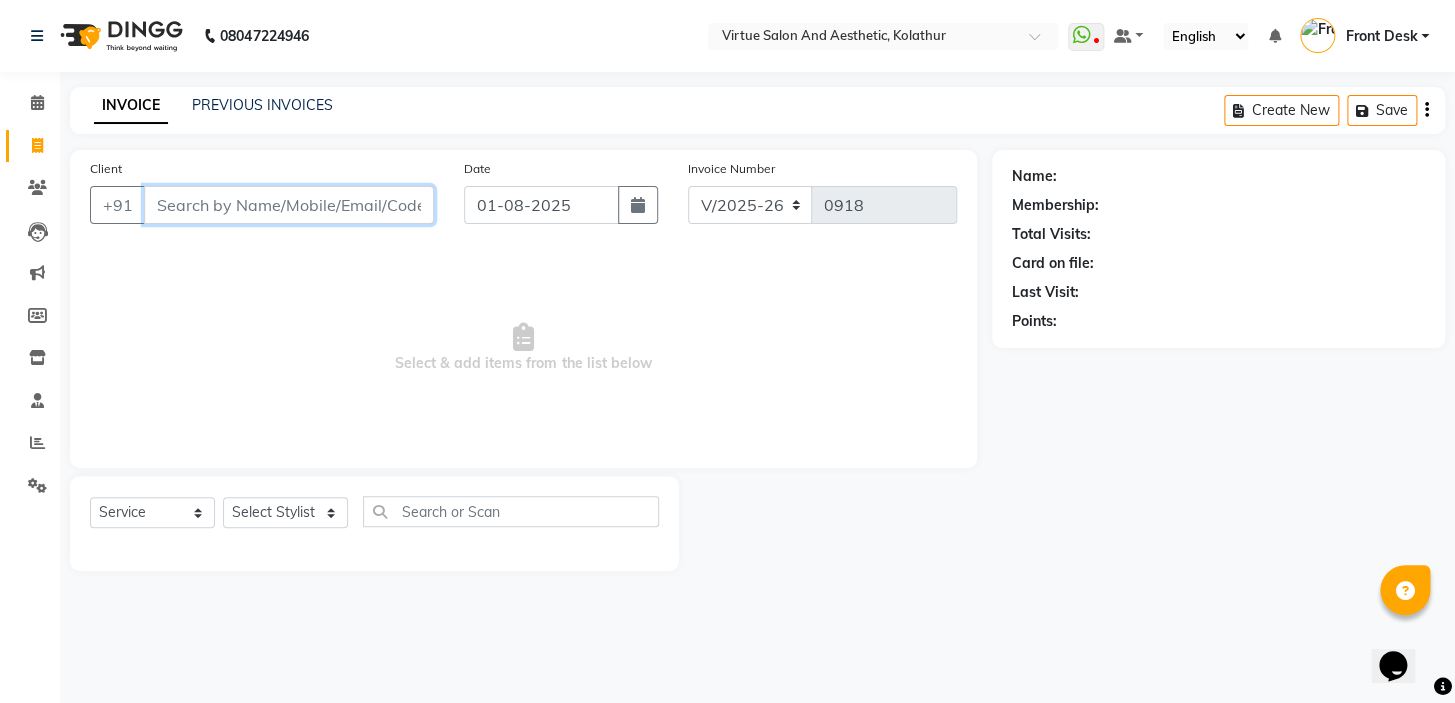 click on "Client" at bounding box center [289, 205] 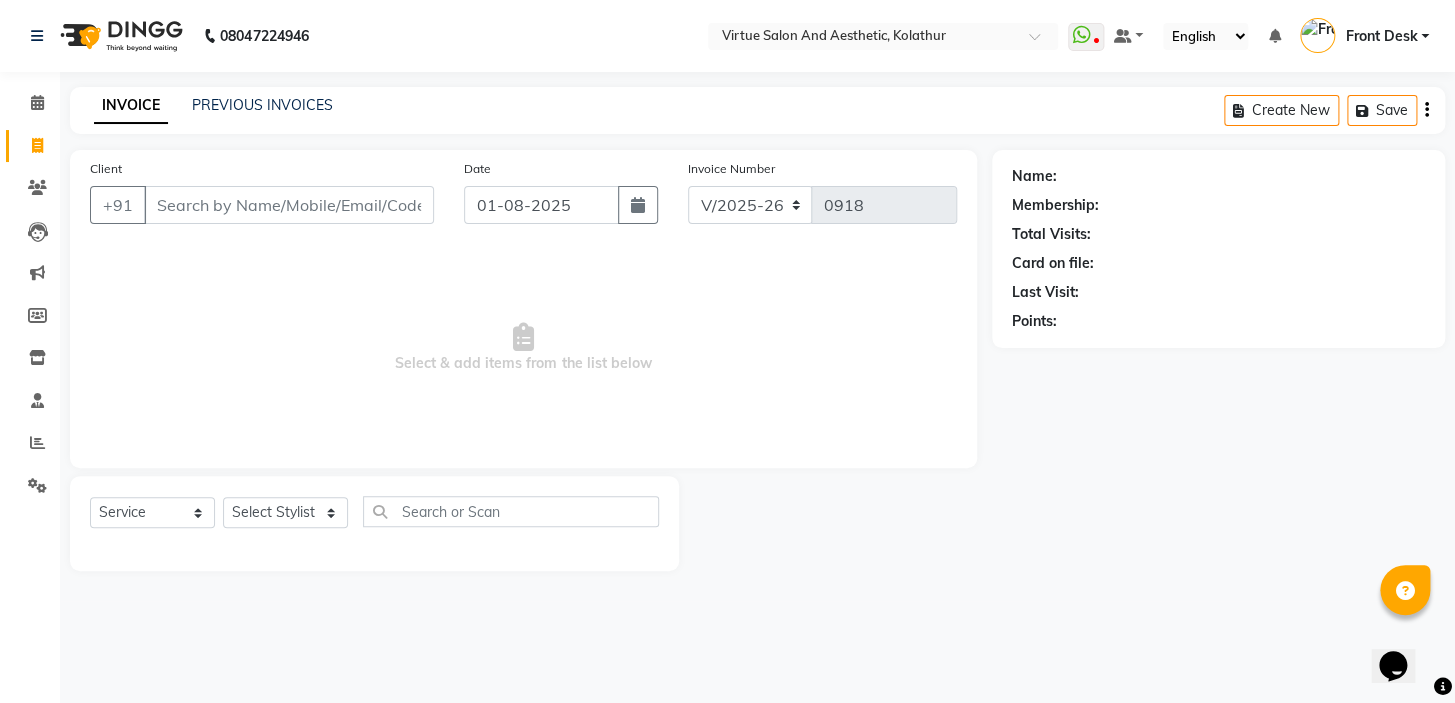 click on "Select & add items from the list below" at bounding box center (523, 348) 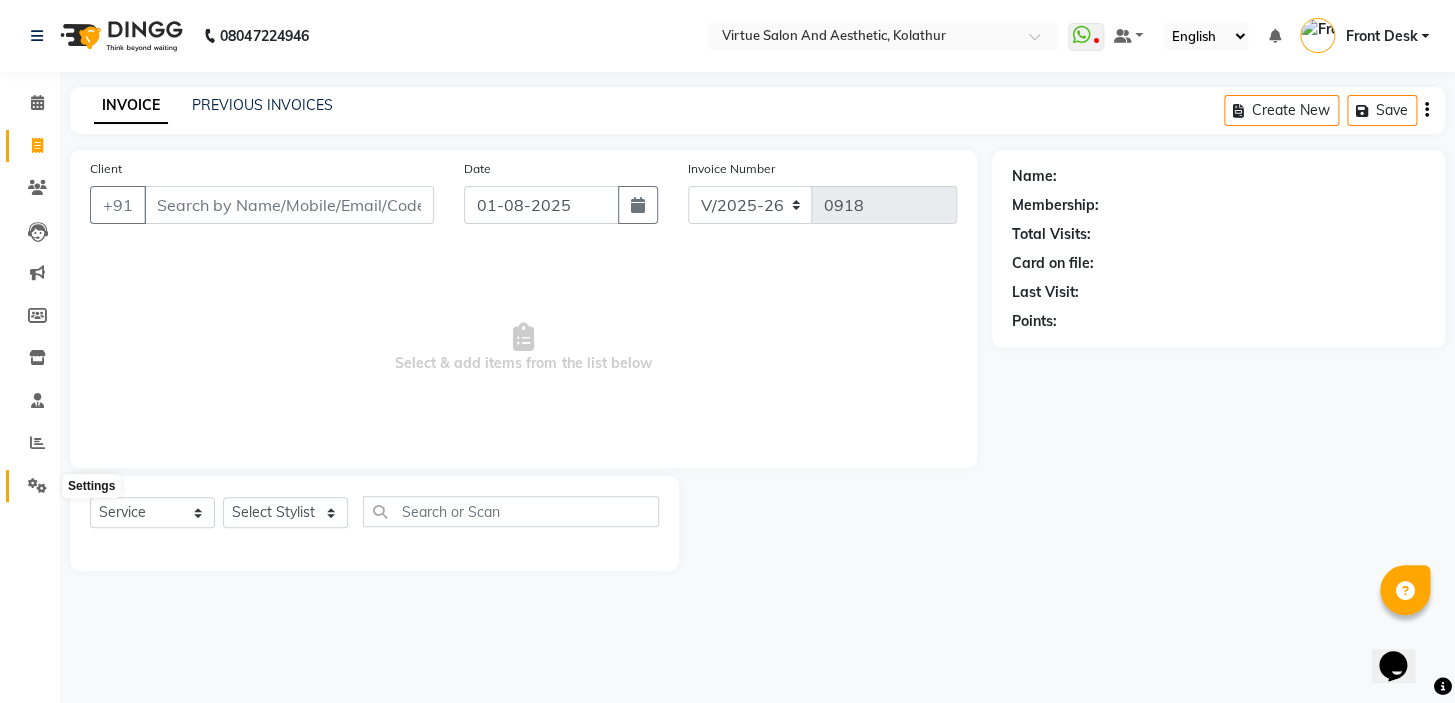 click 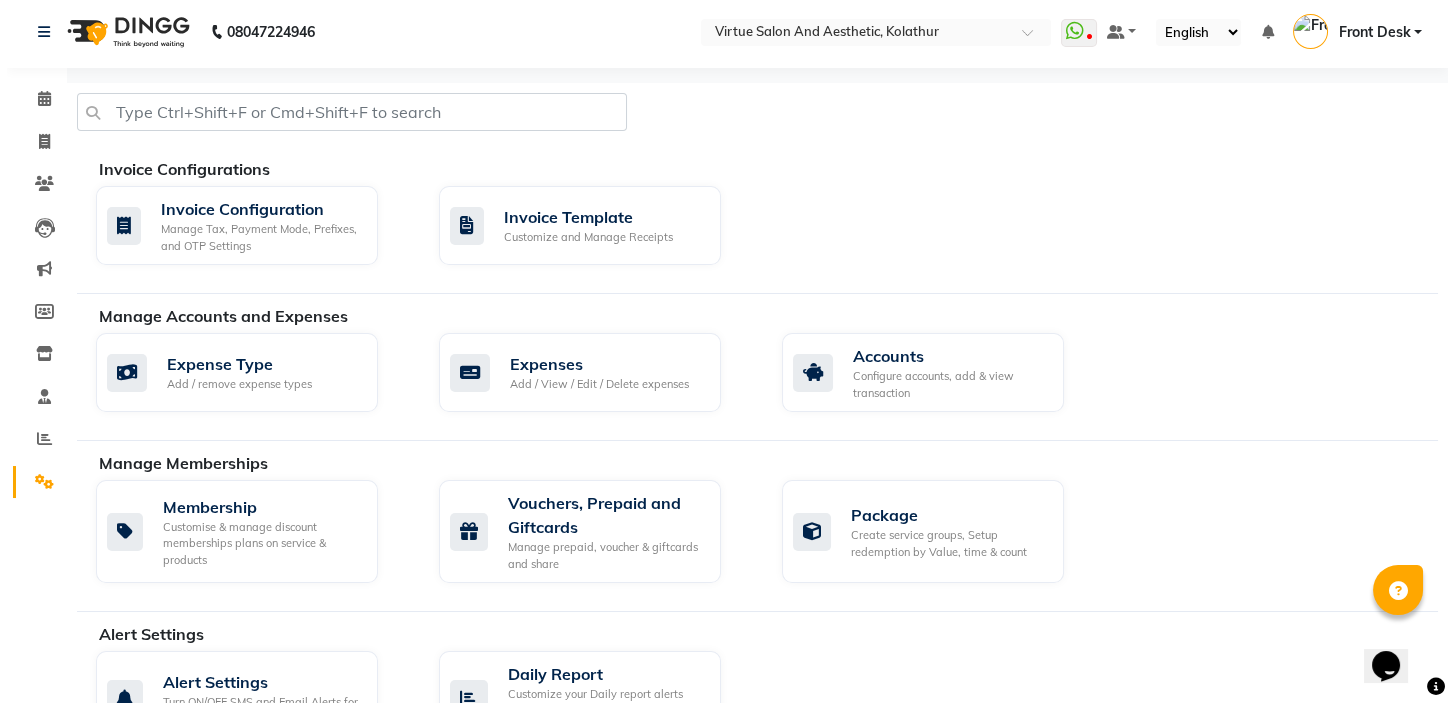 scroll, scrollTop: 0, scrollLeft: 0, axis: both 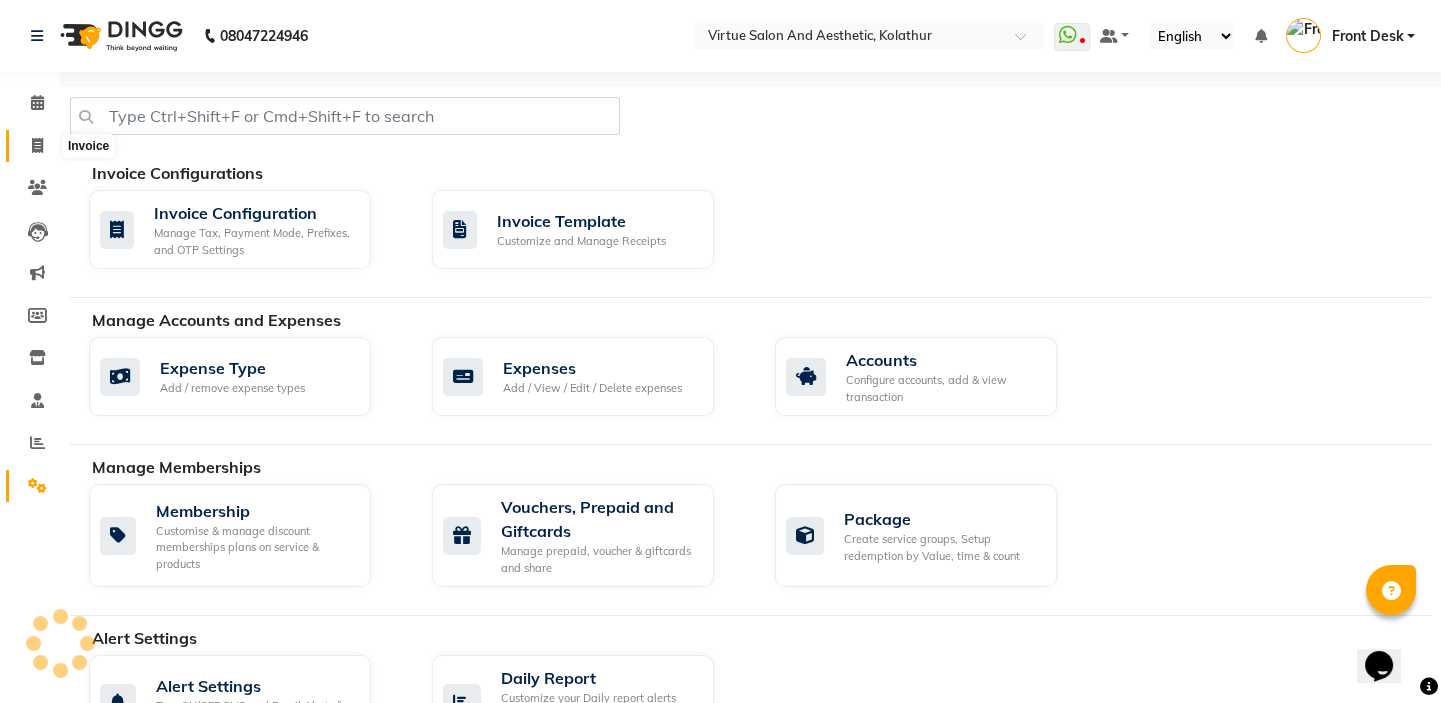 click 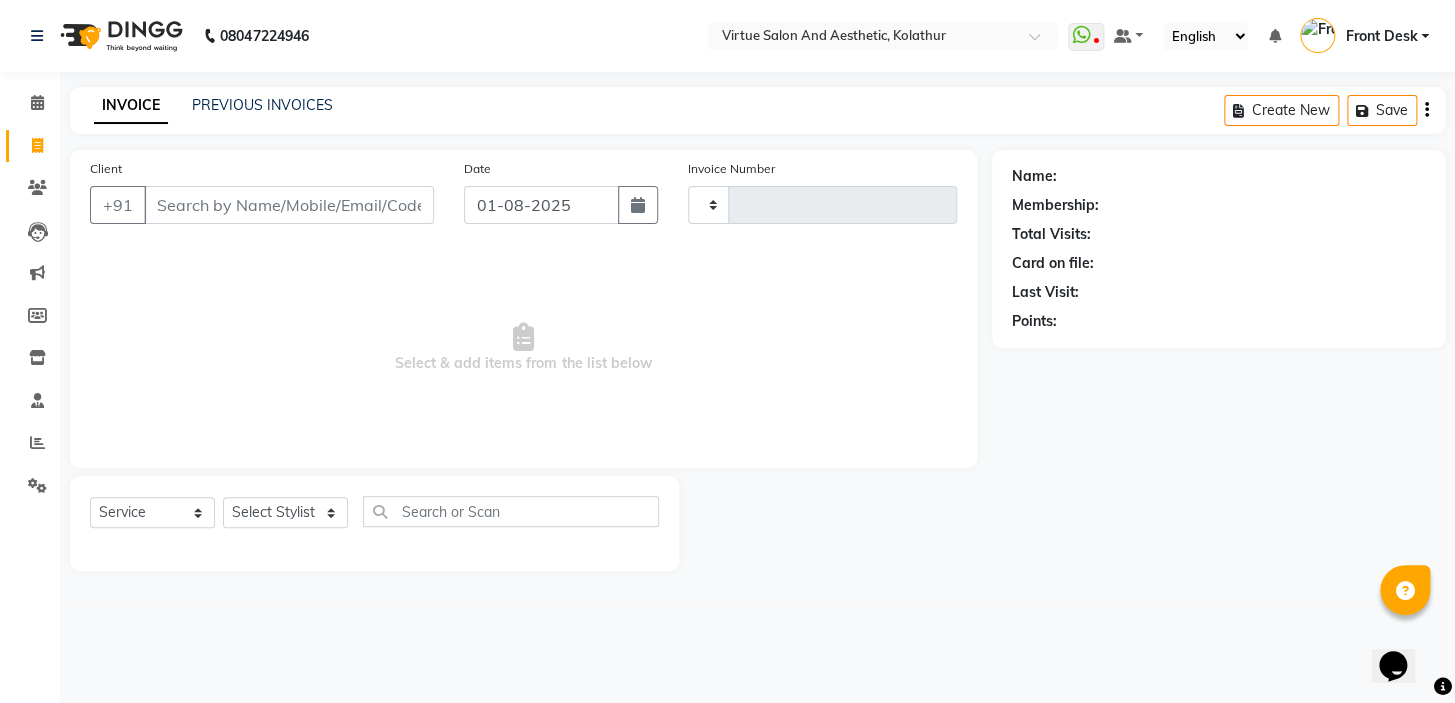 type on "0918" 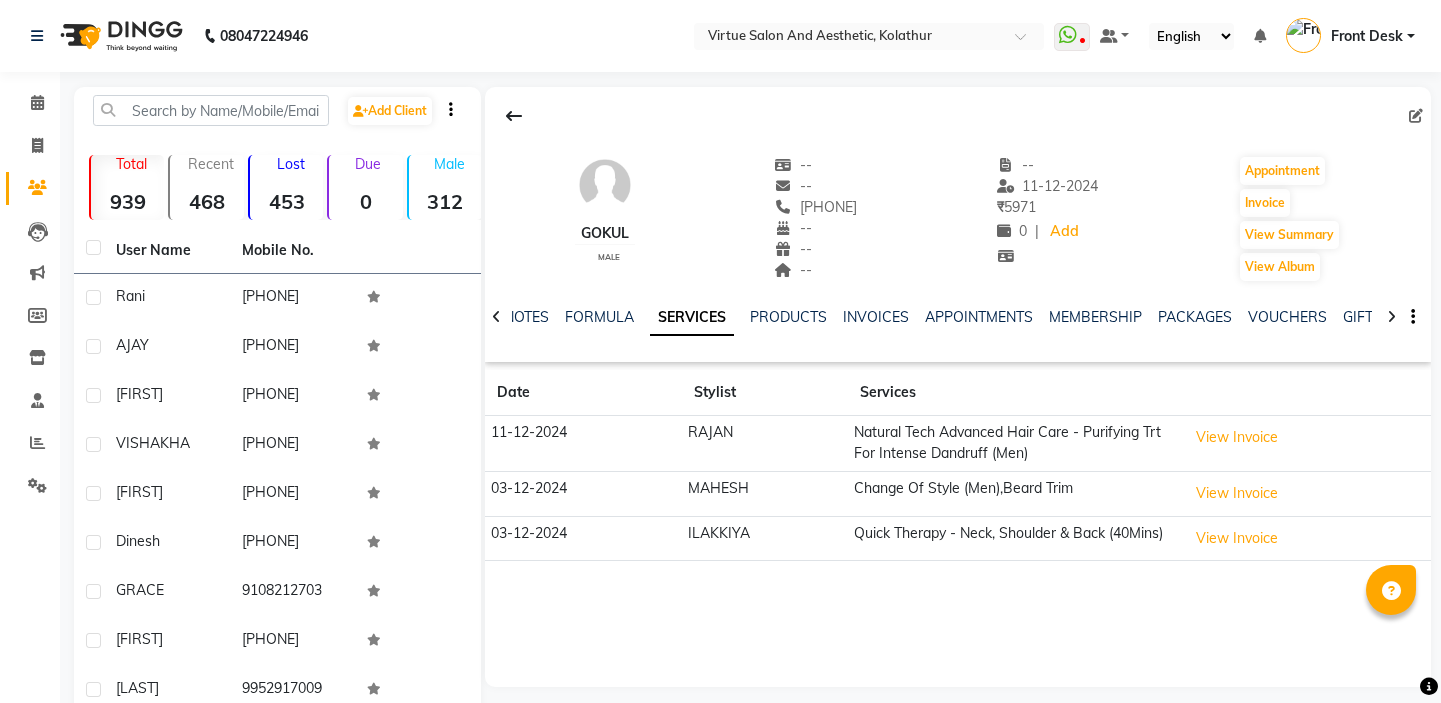 scroll, scrollTop: 0, scrollLeft: 0, axis: both 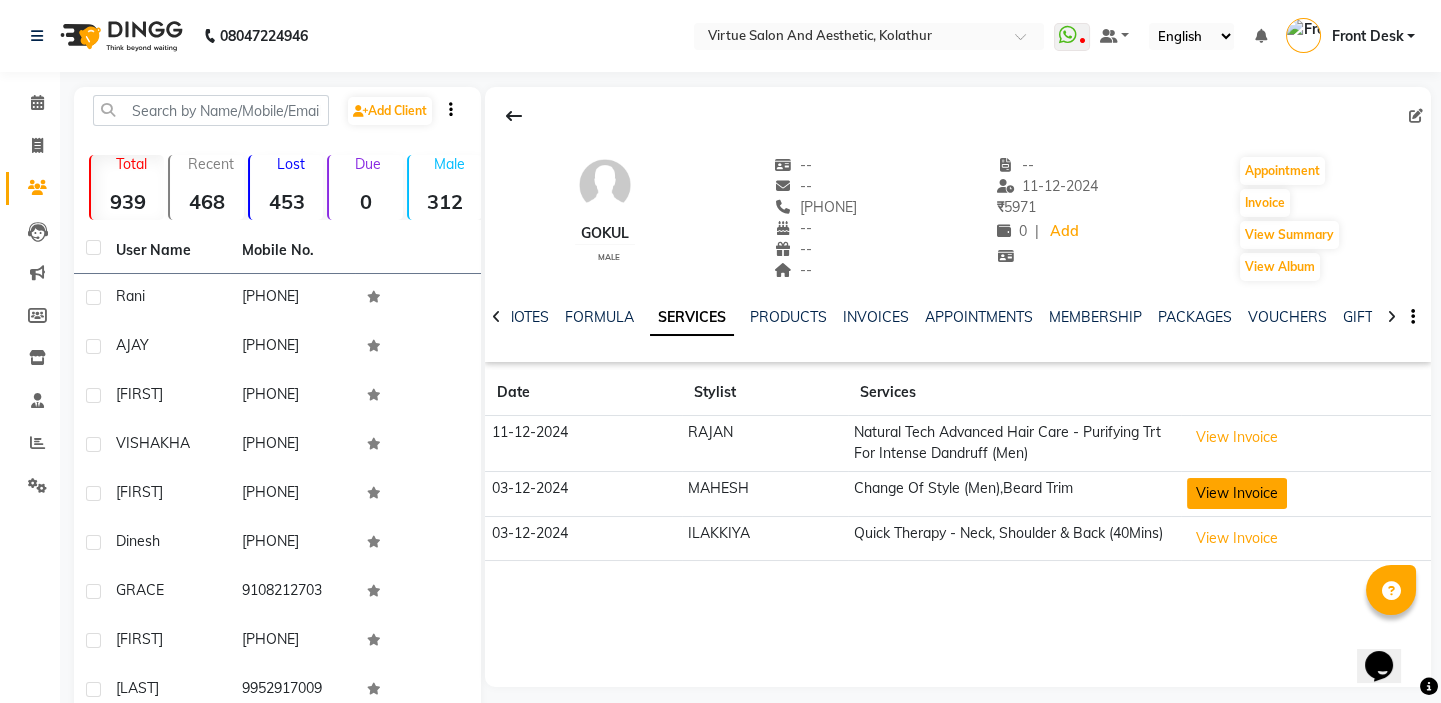 click on "View Invoice" 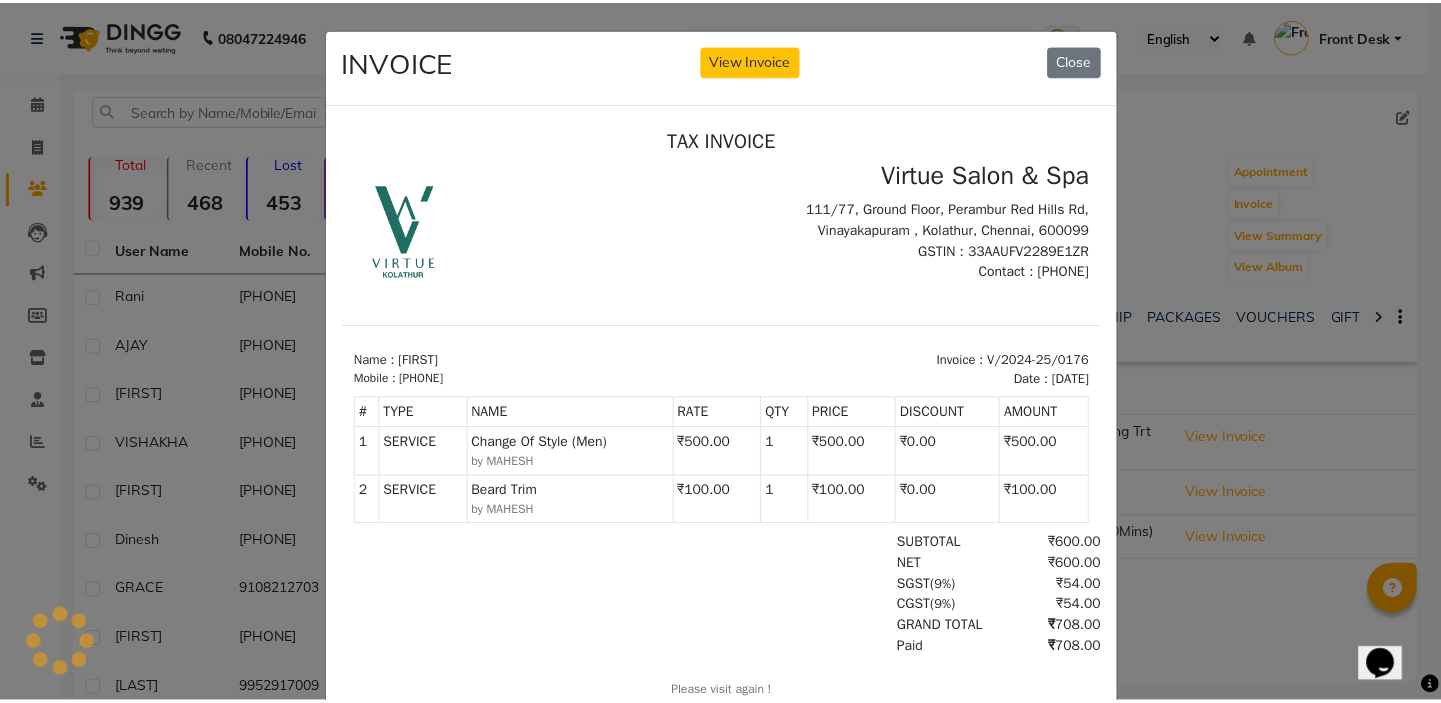 scroll, scrollTop: 0, scrollLeft: 0, axis: both 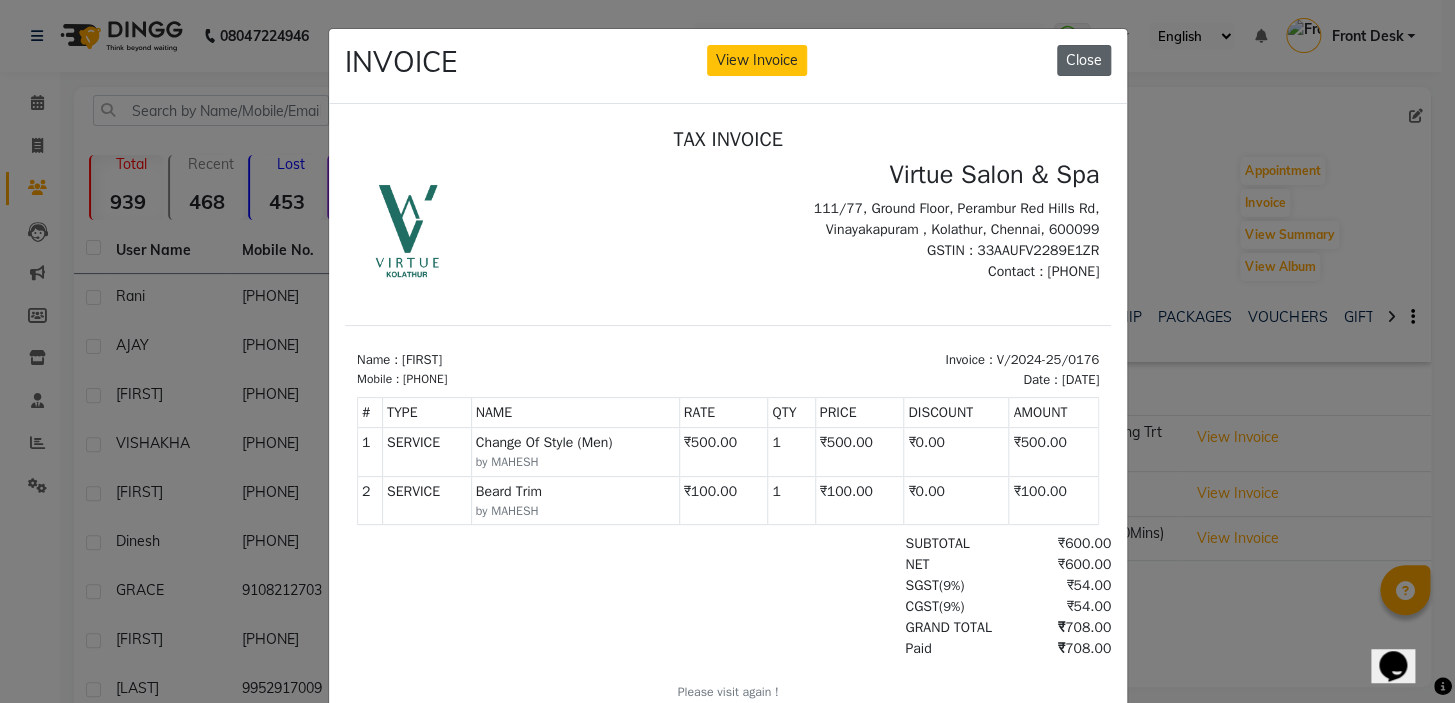 click on "Close" 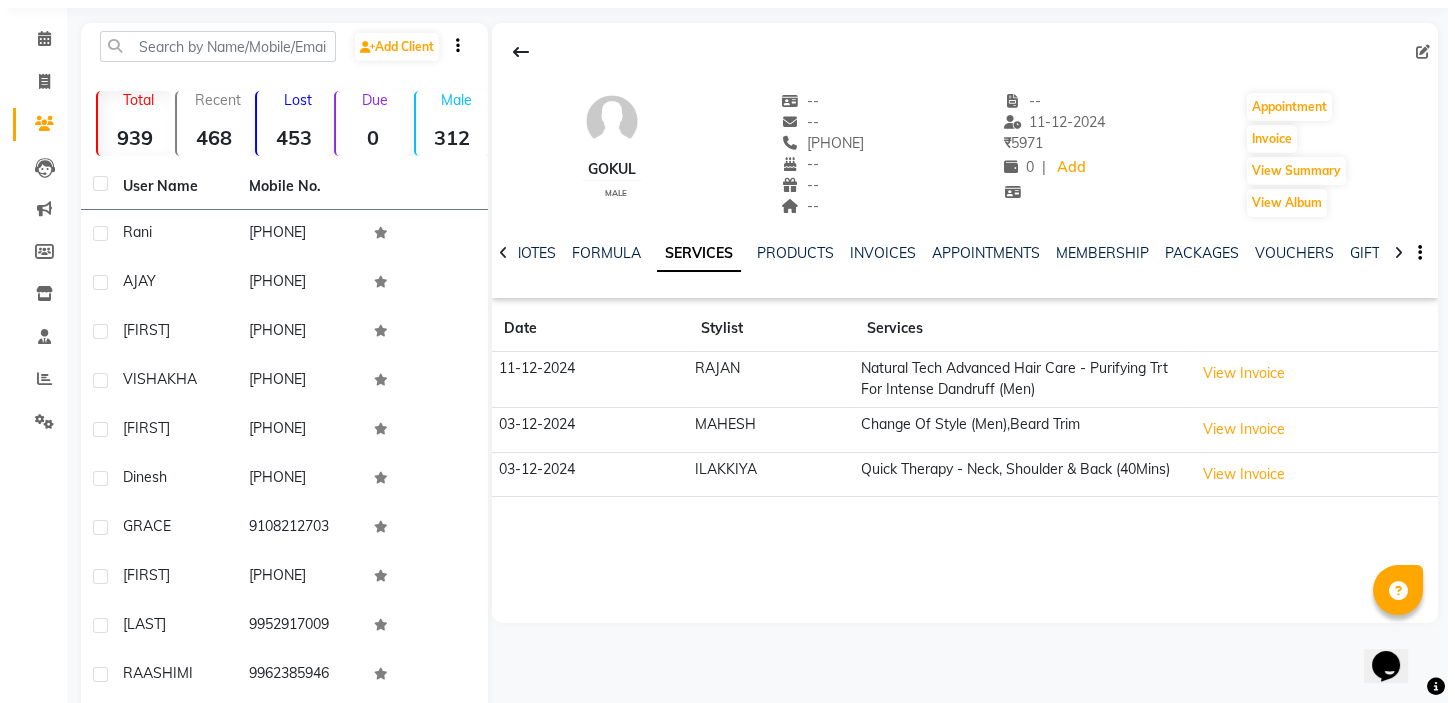 scroll, scrollTop: 0, scrollLeft: 0, axis: both 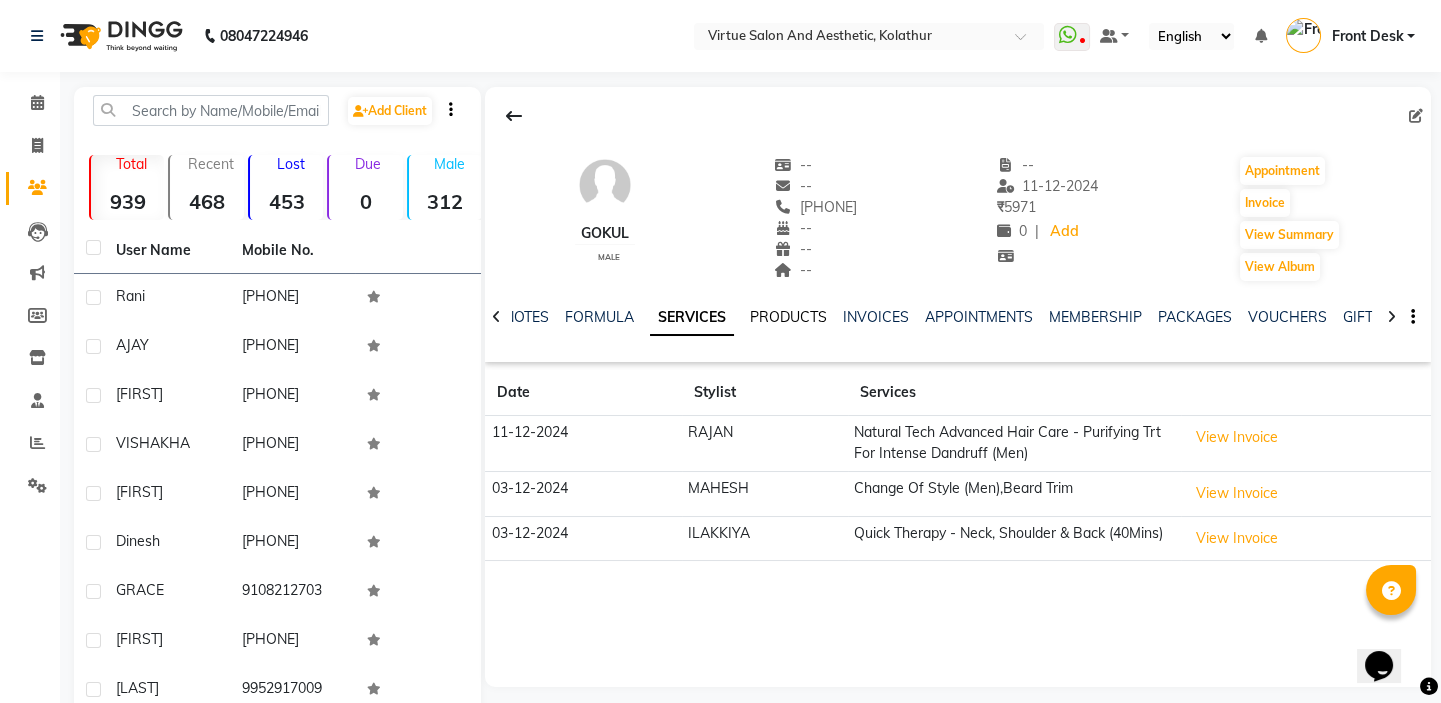 click on "PRODUCTS" 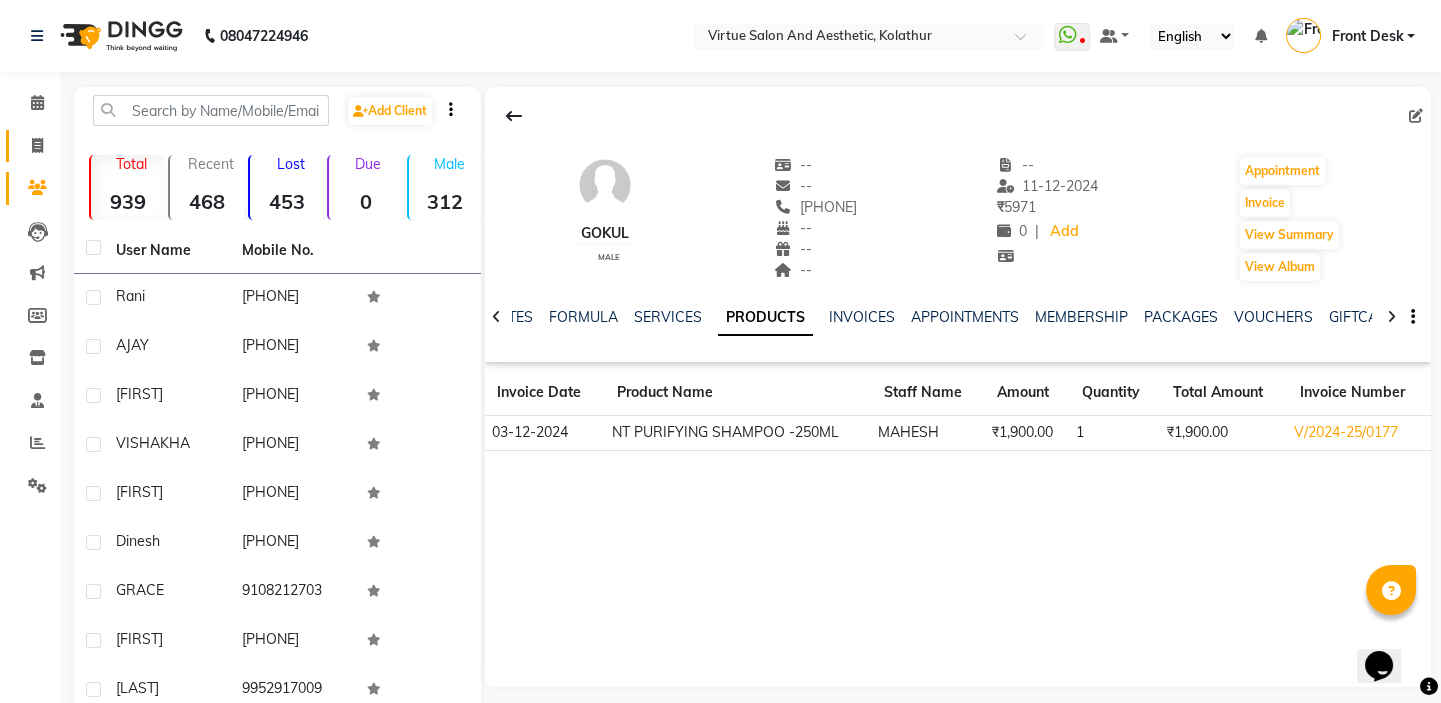 click 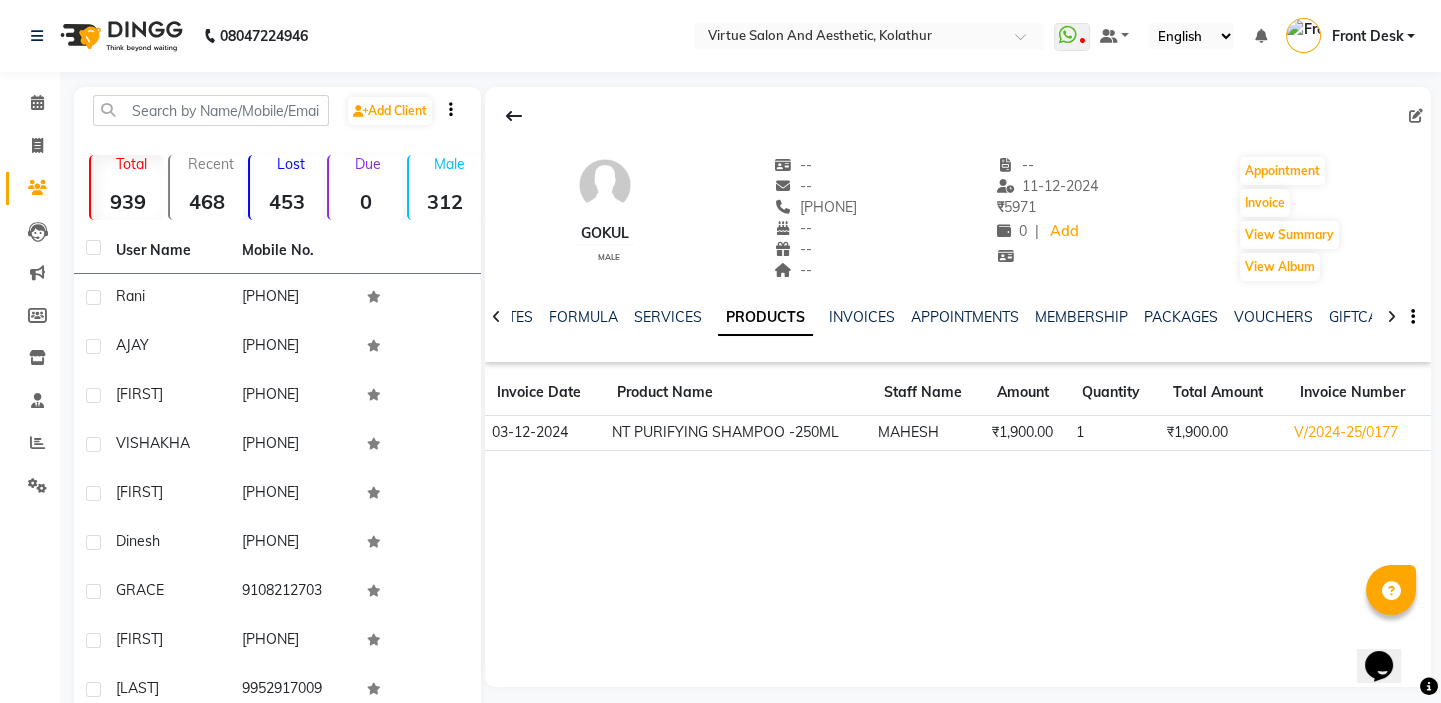 select on "7053" 